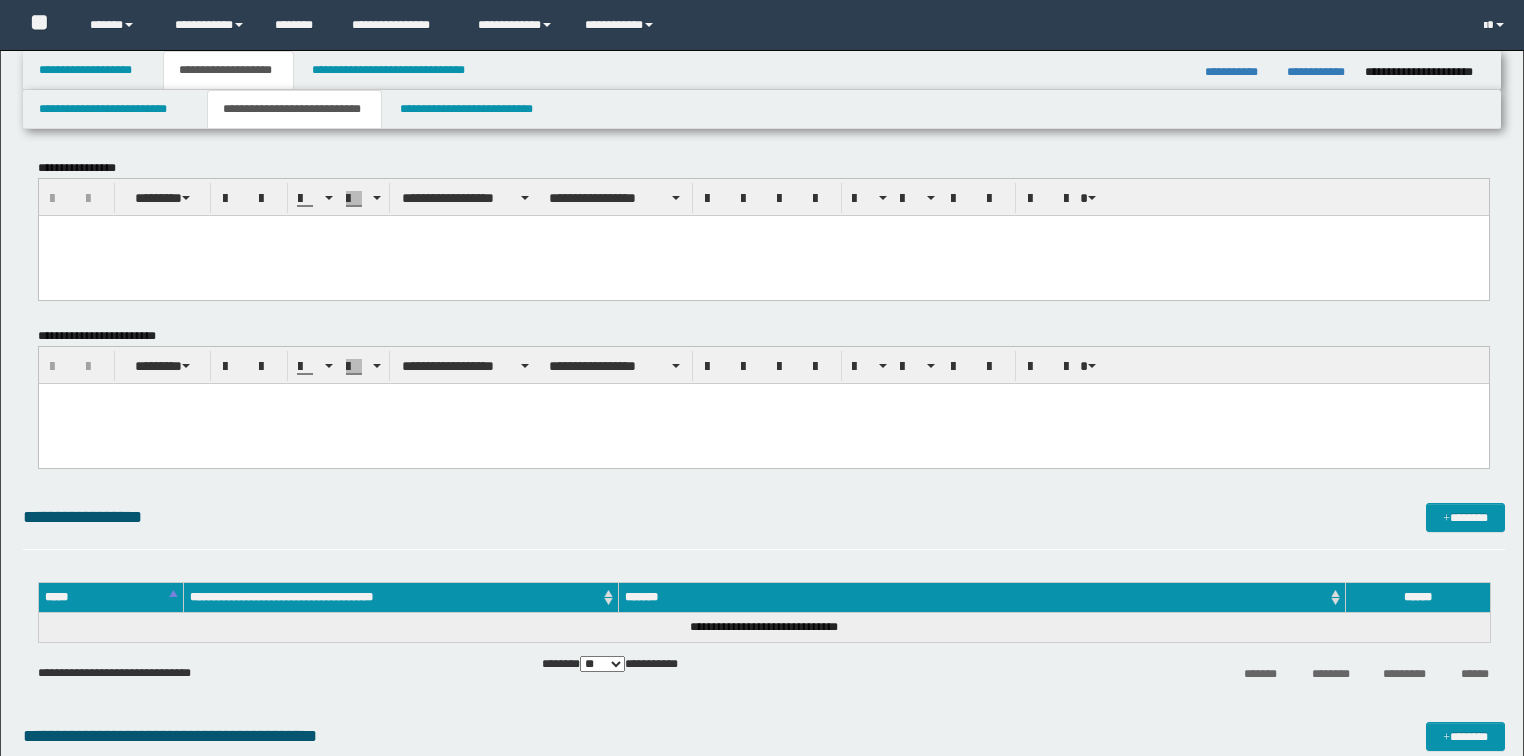 scroll, scrollTop: 0, scrollLeft: 0, axis: both 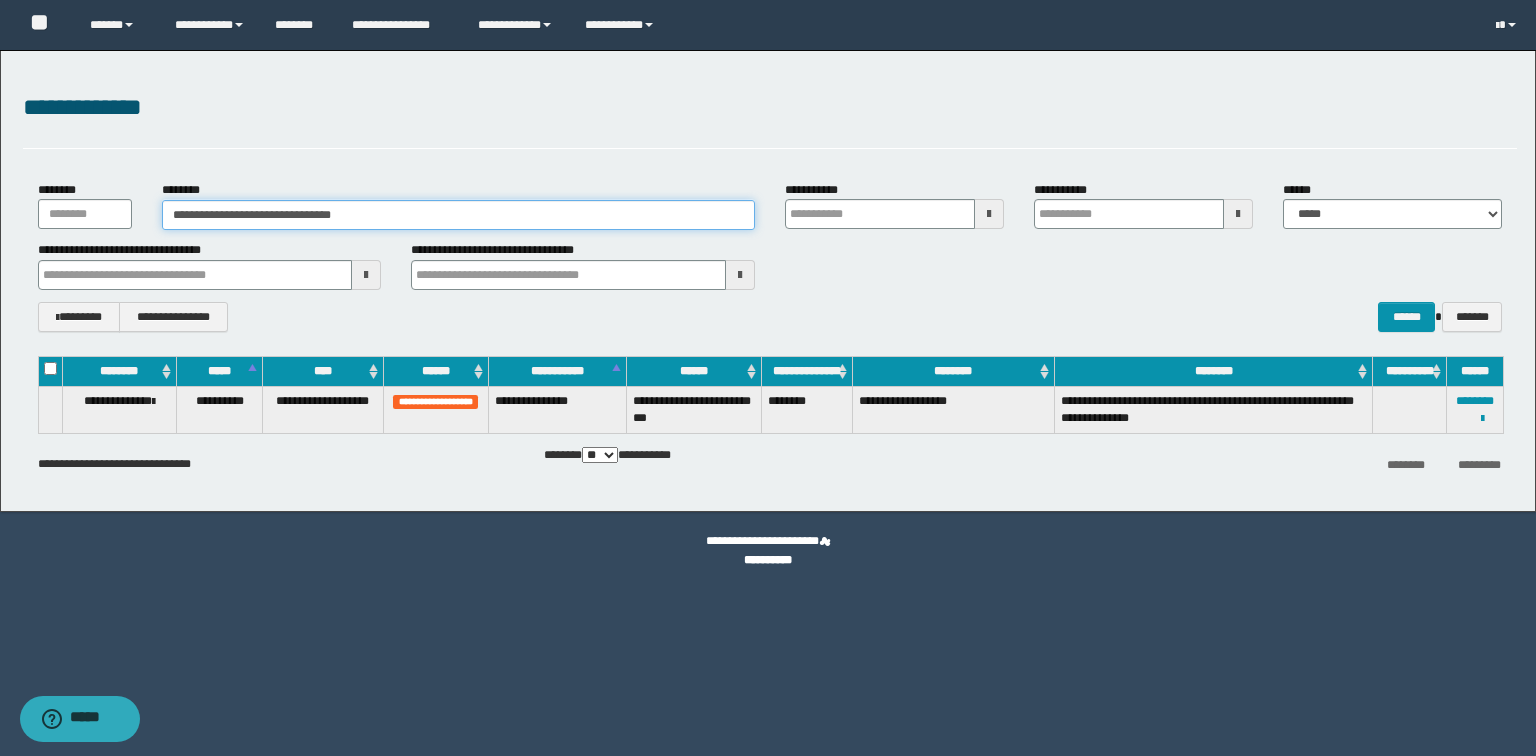 drag, startPoint x: 391, startPoint y: 214, endPoint x: 94, endPoint y: 213, distance: 297.00168 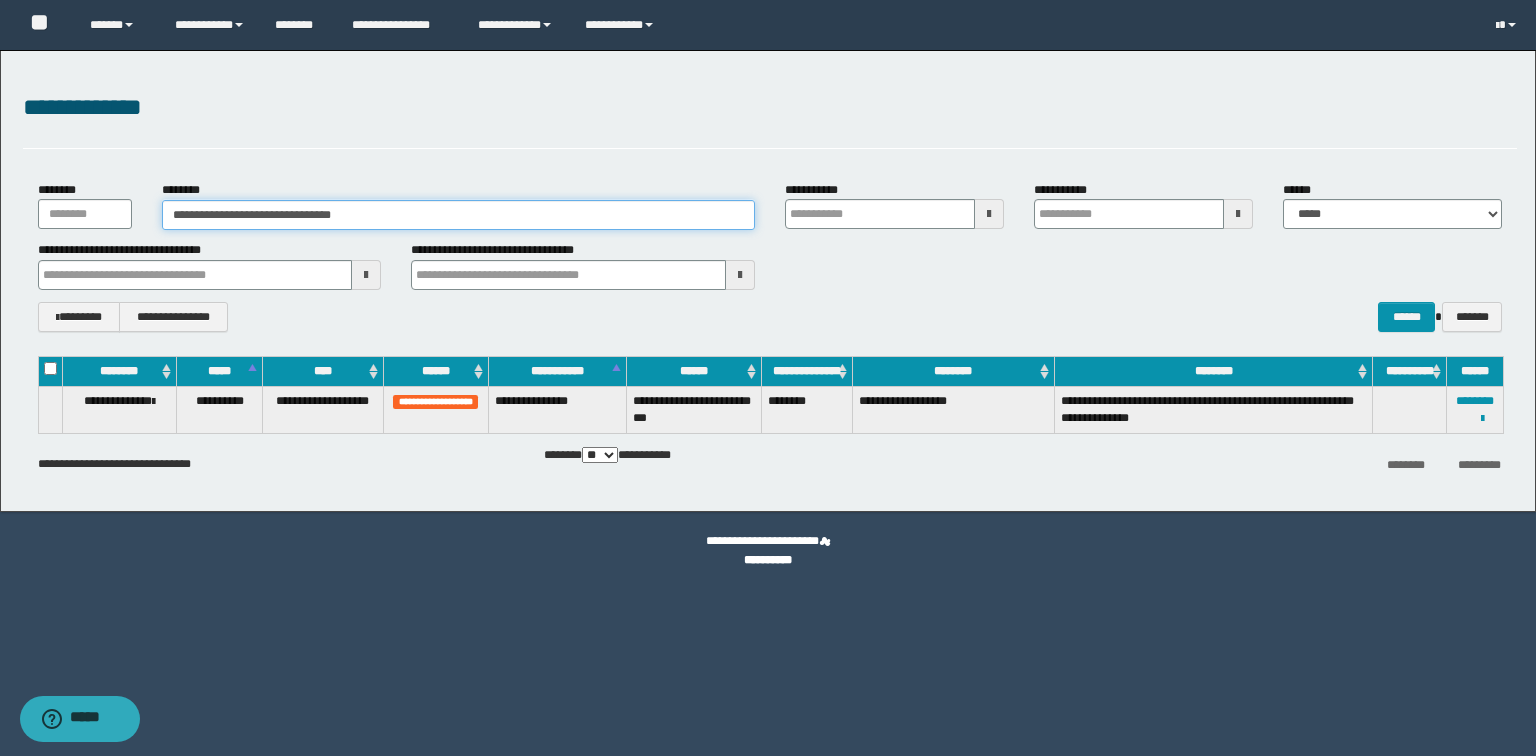 paste 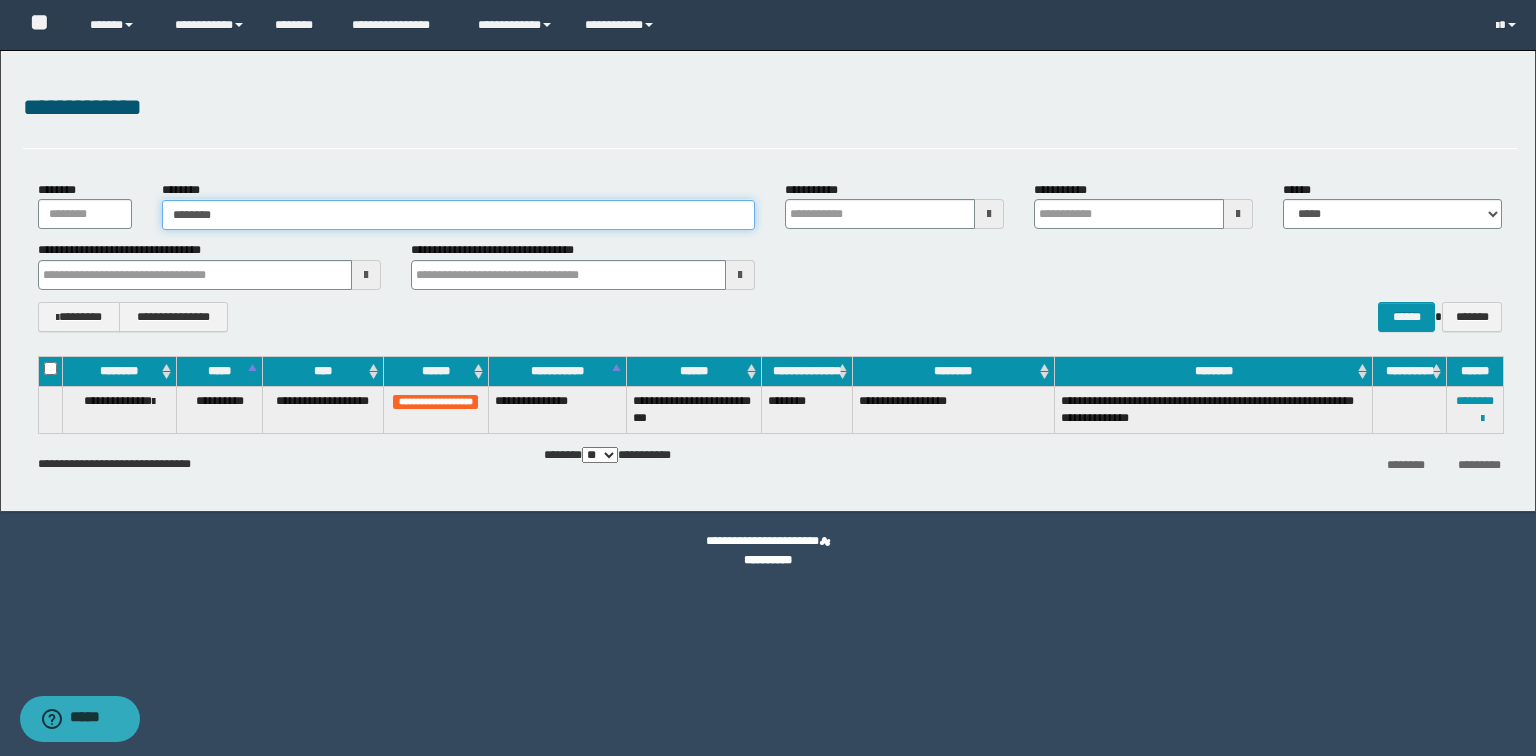 type on "********" 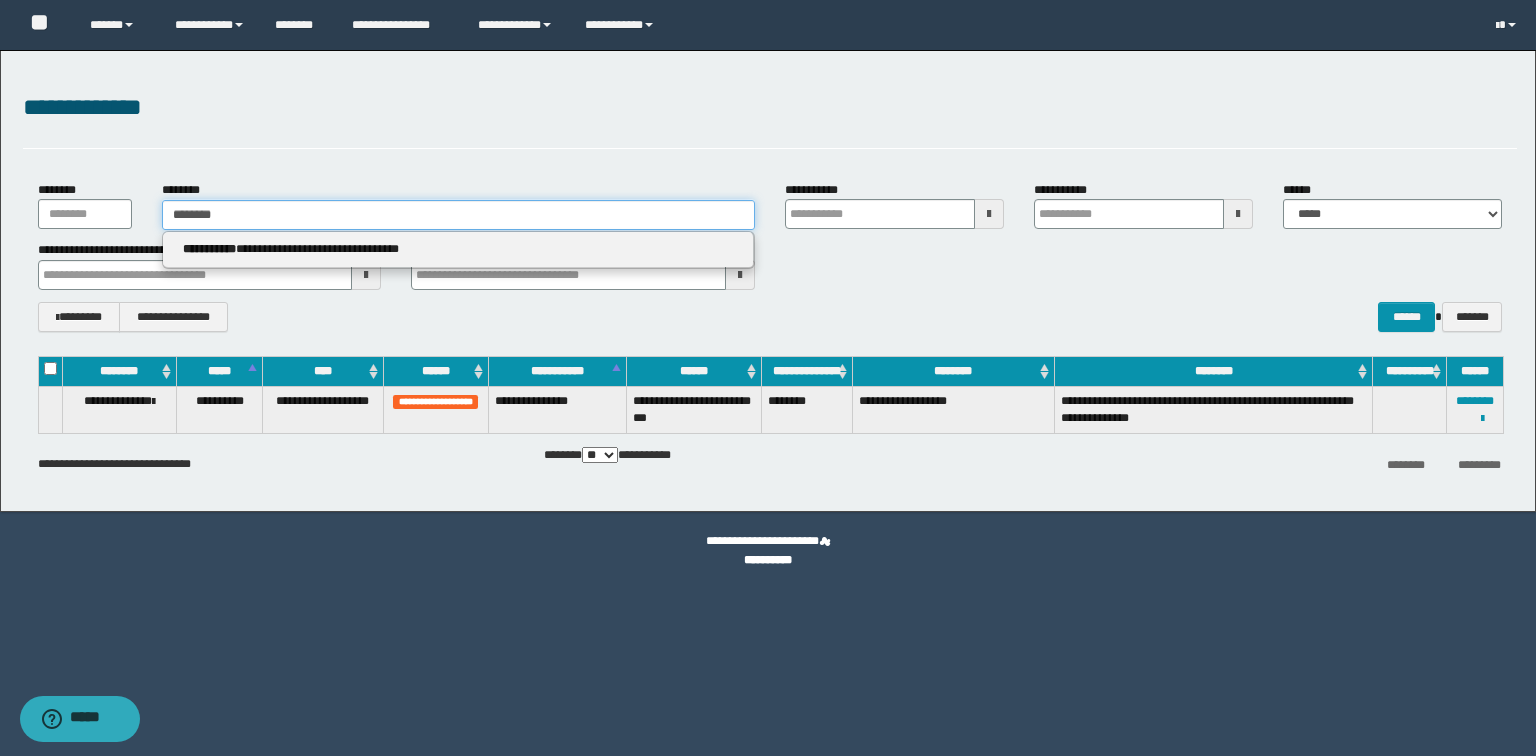 type on "********" 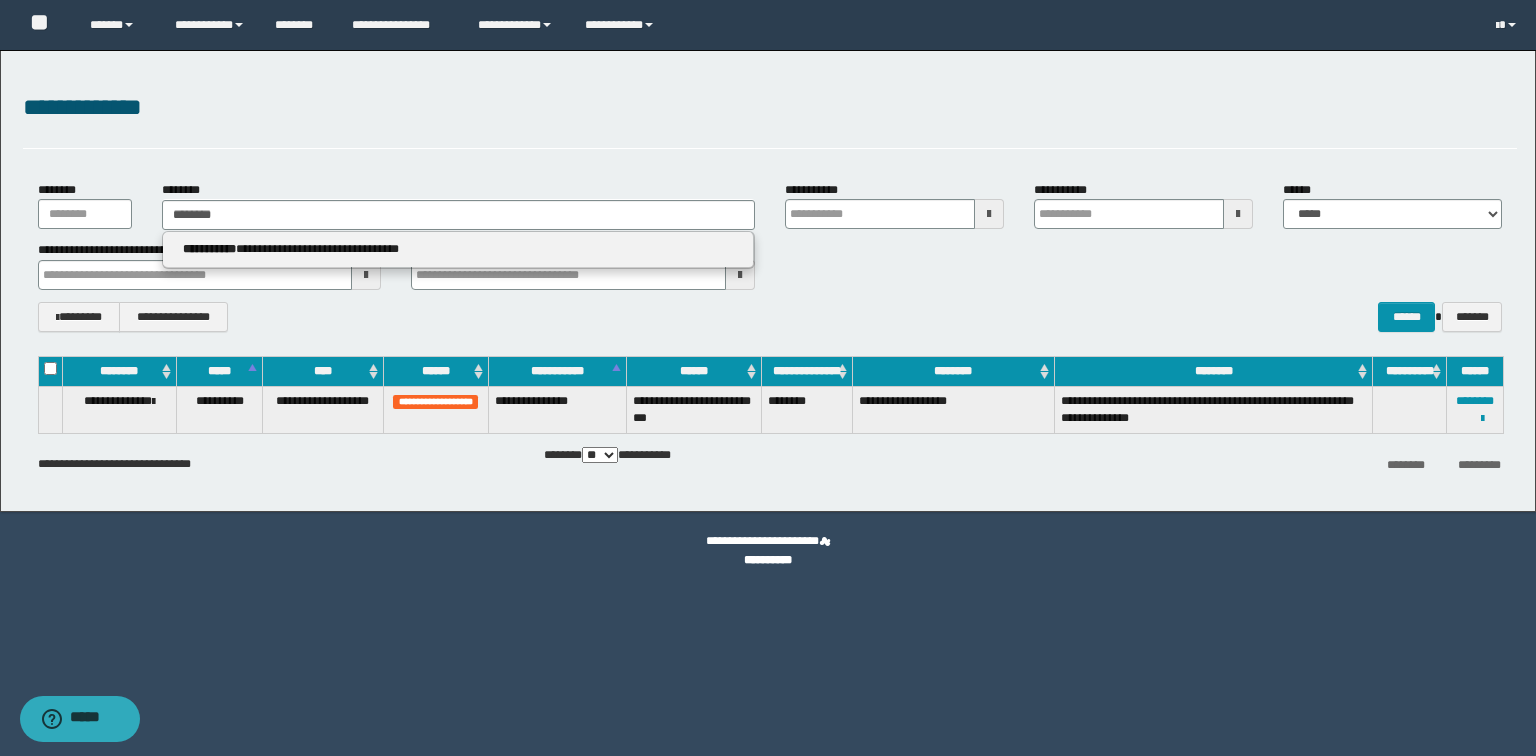 click on "**********" at bounding box center [458, 249] 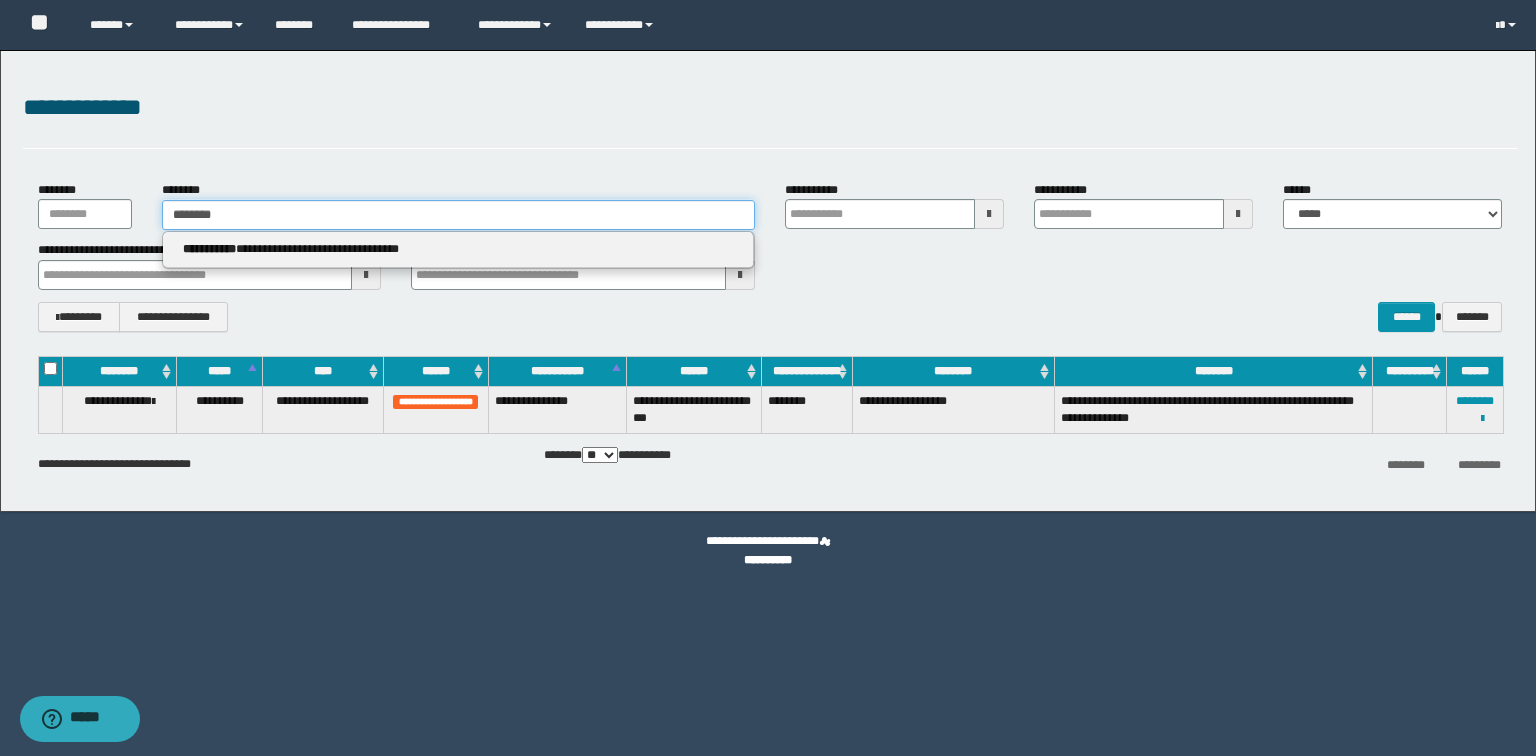type 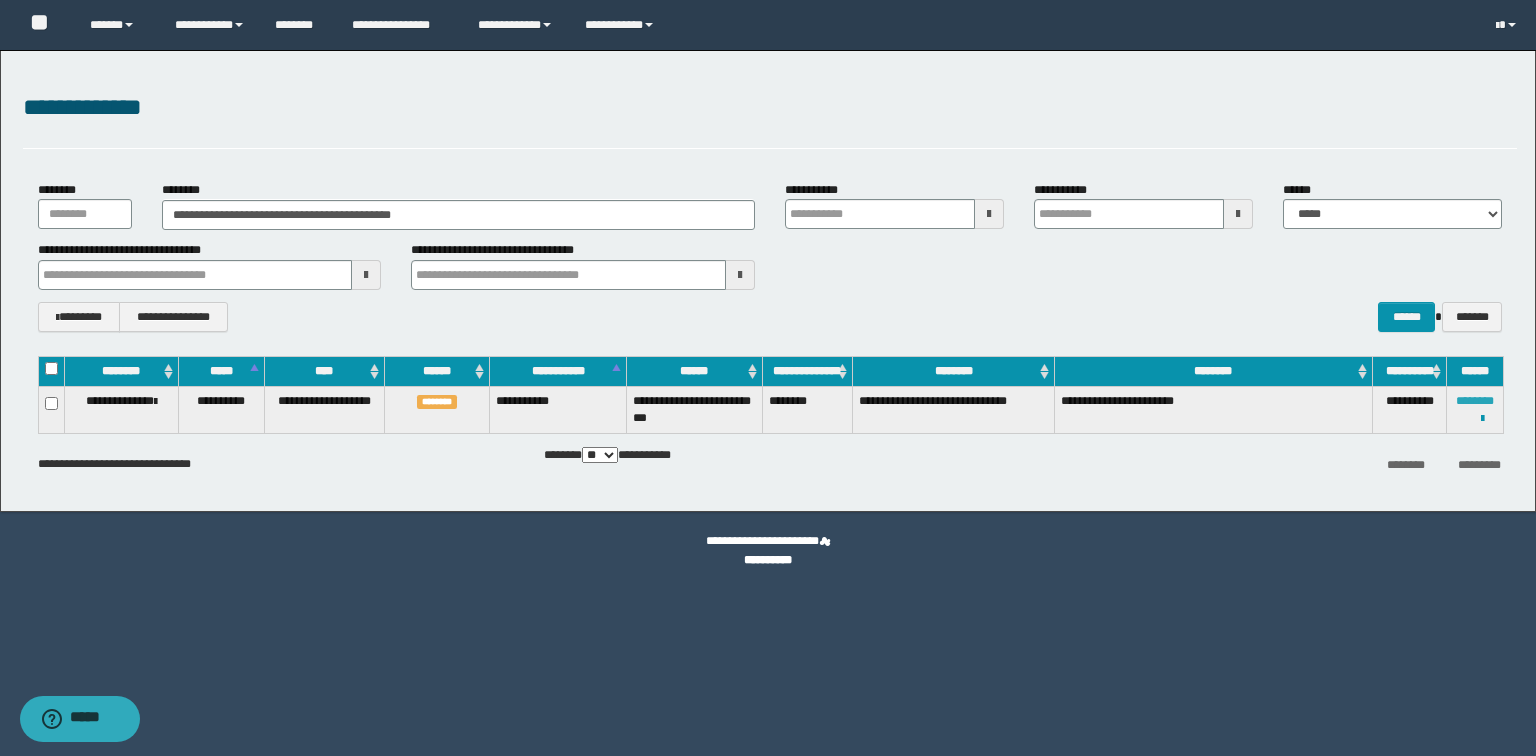 click on "********" at bounding box center [1475, 401] 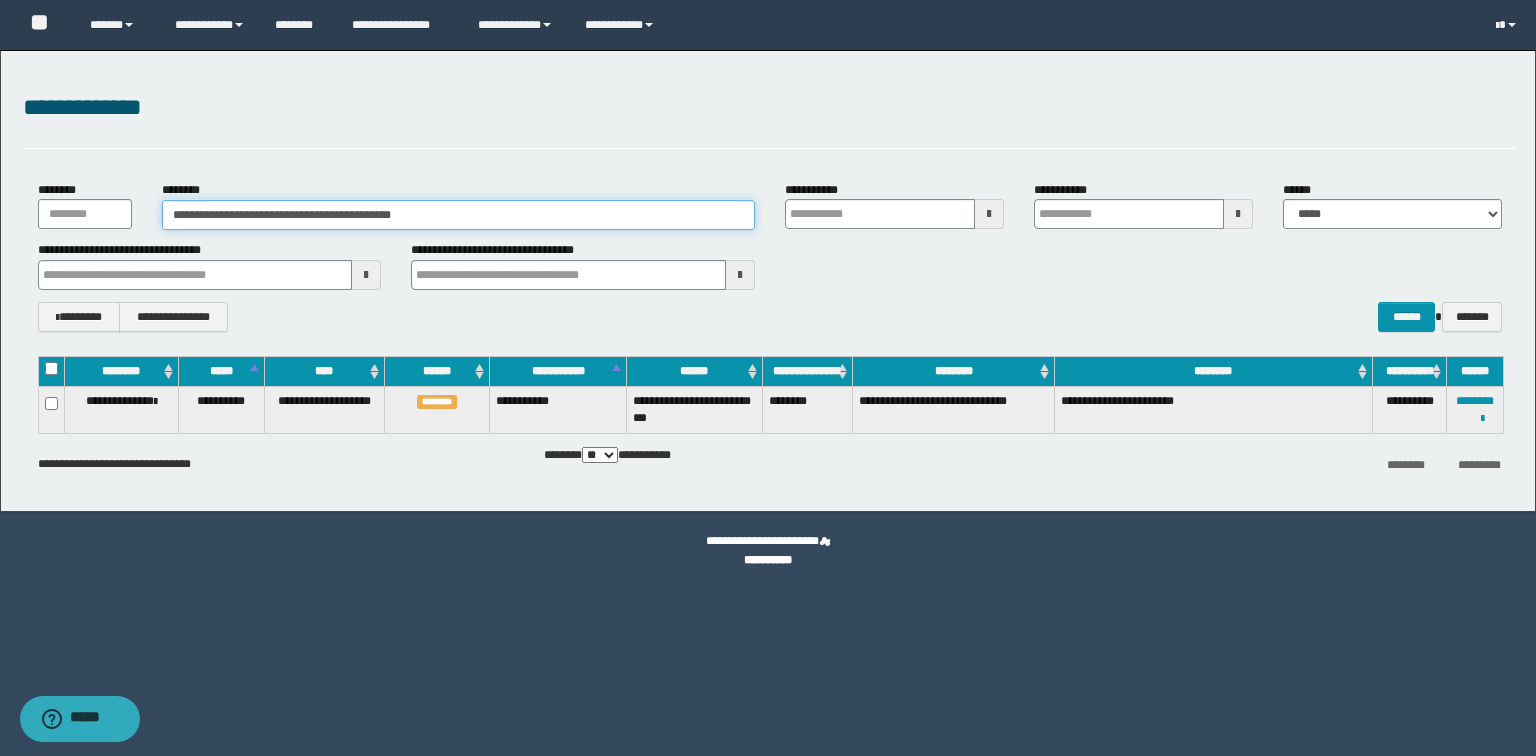 drag, startPoint x: 450, startPoint y: 206, endPoint x: 0, endPoint y: 212, distance: 450.04 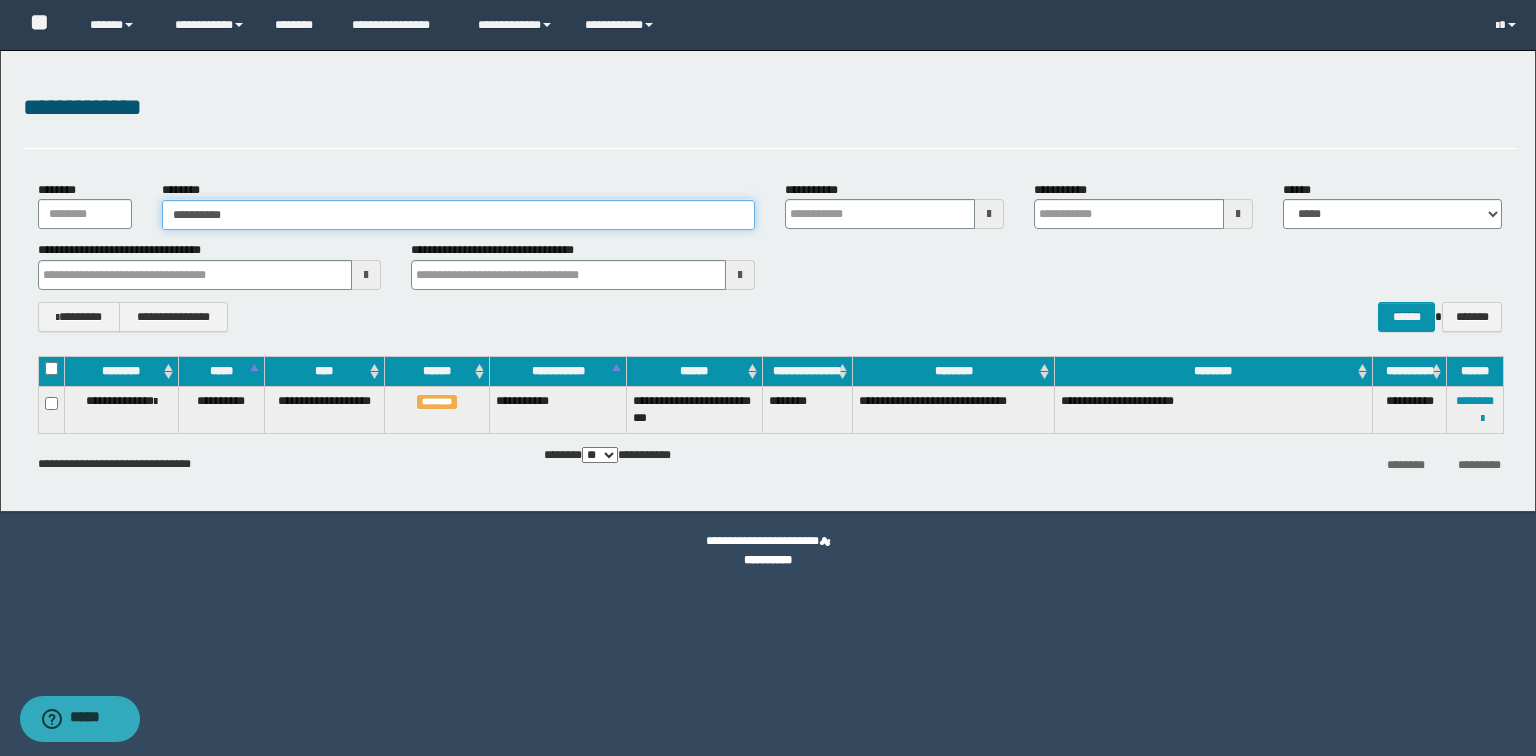 type on "**********" 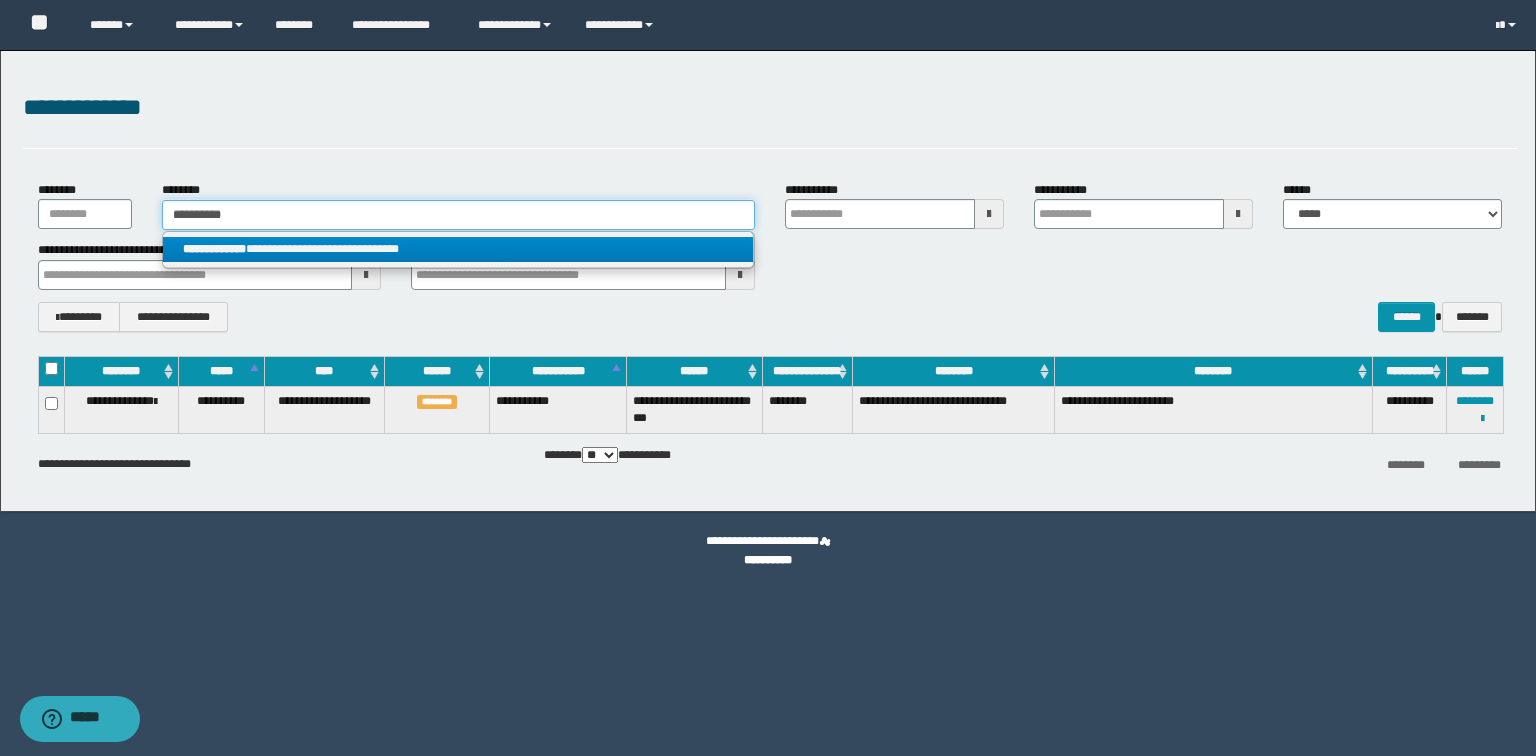 type on "**********" 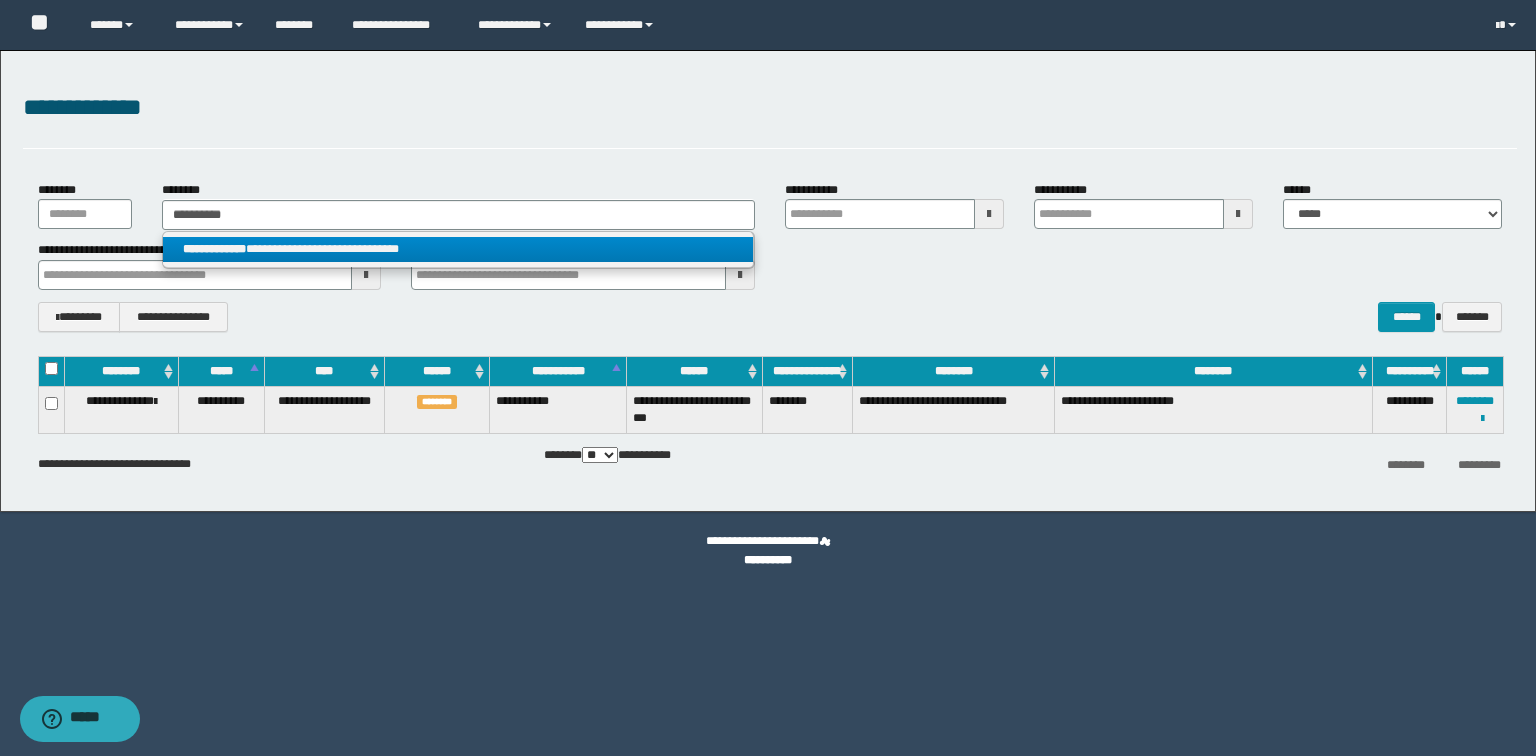 click on "**********" at bounding box center (458, 249) 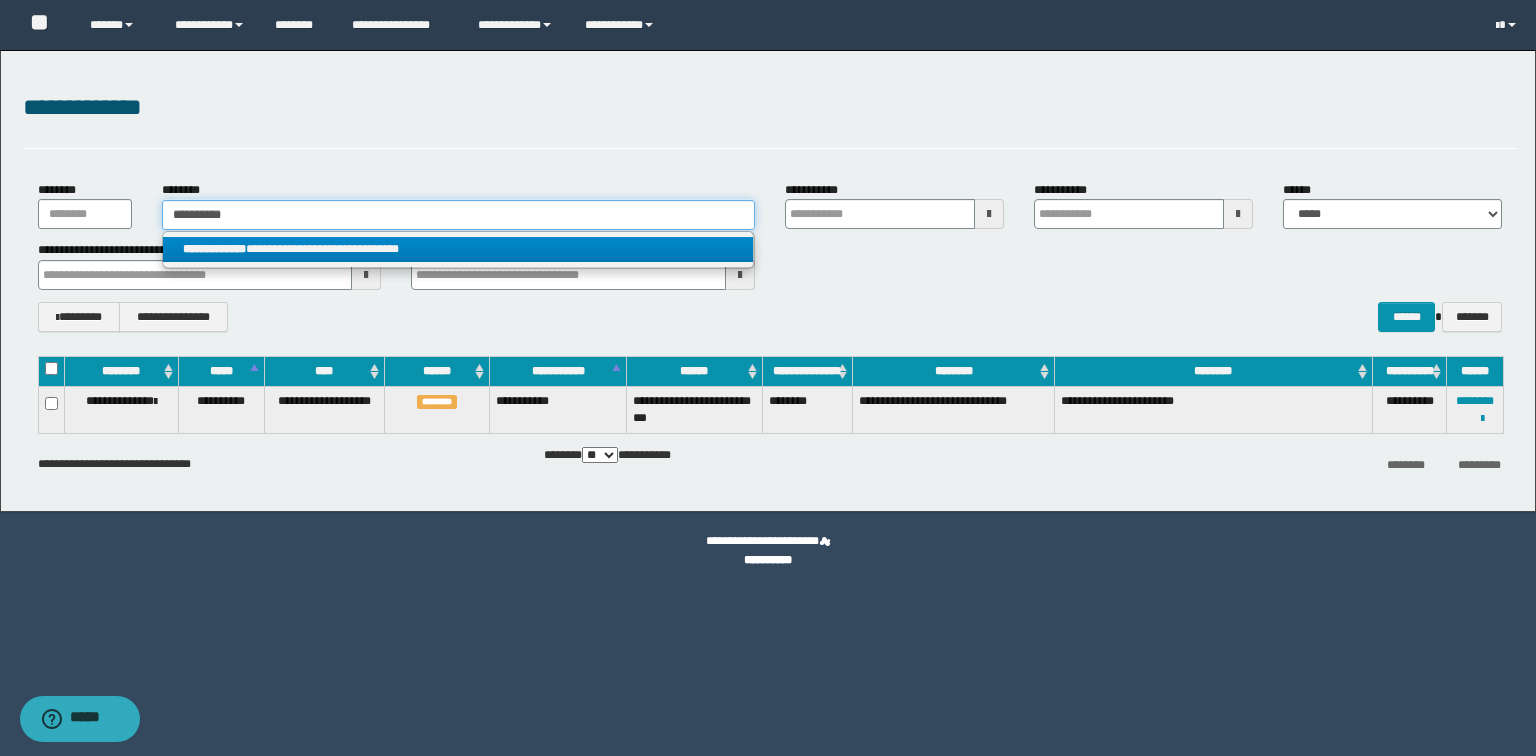 type 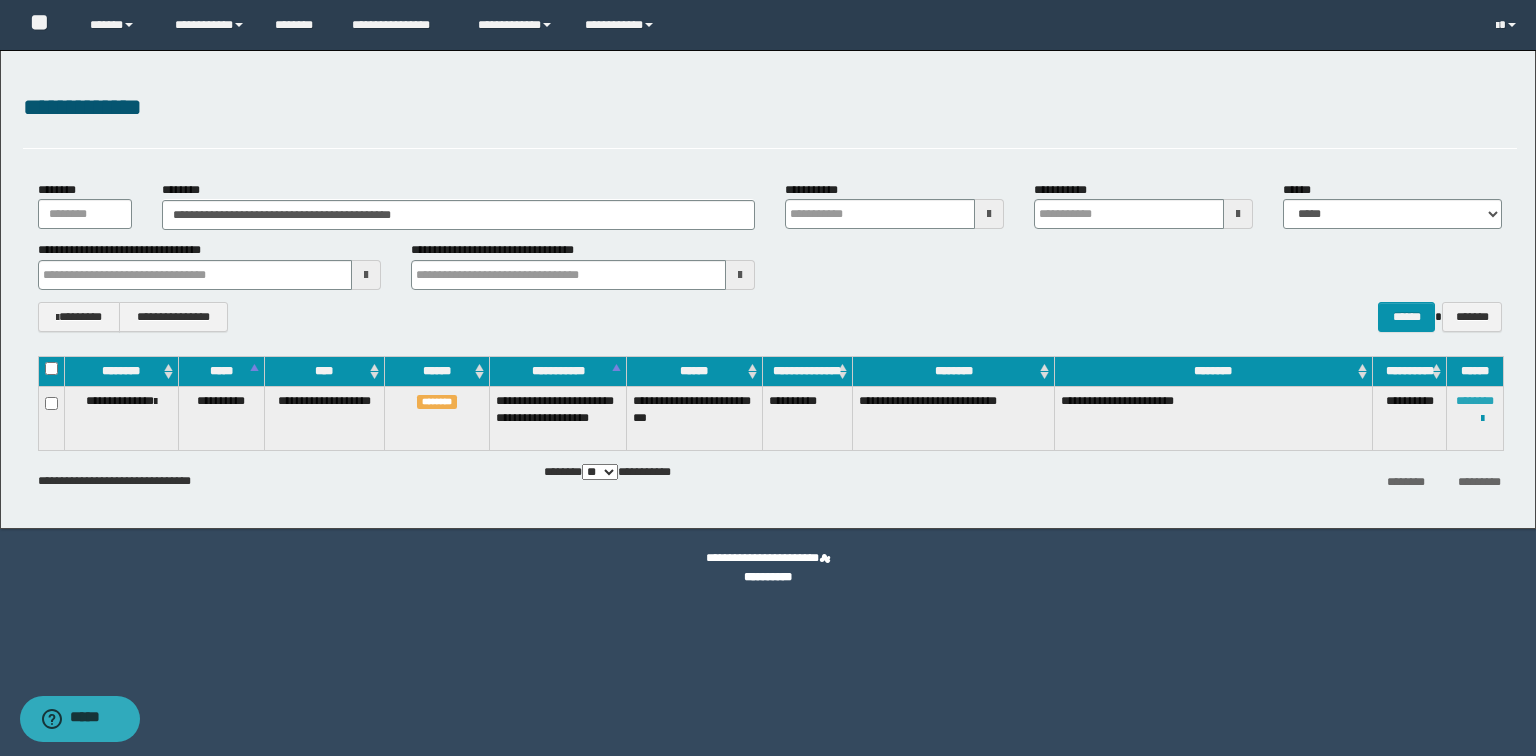 click on "********" at bounding box center (1475, 401) 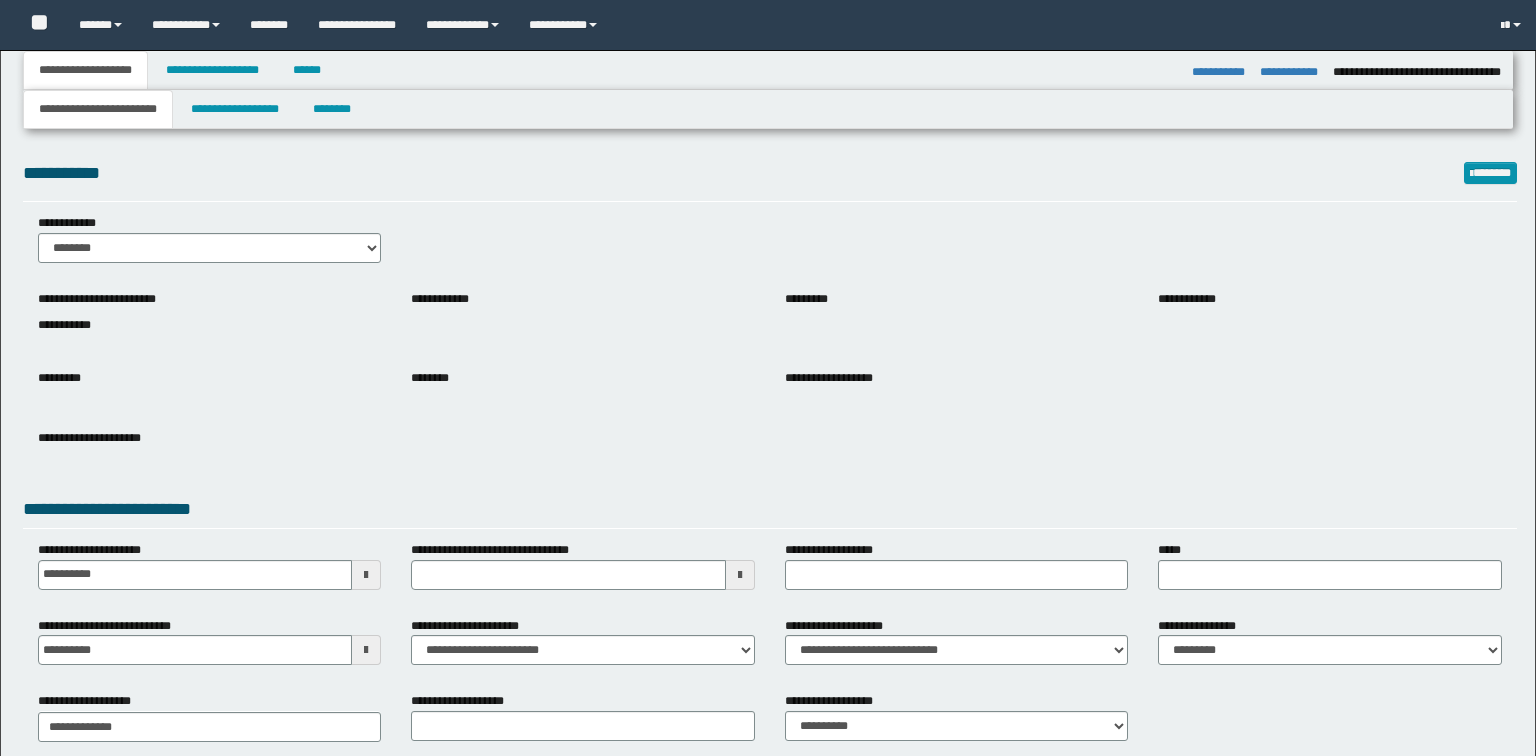 select on "*" 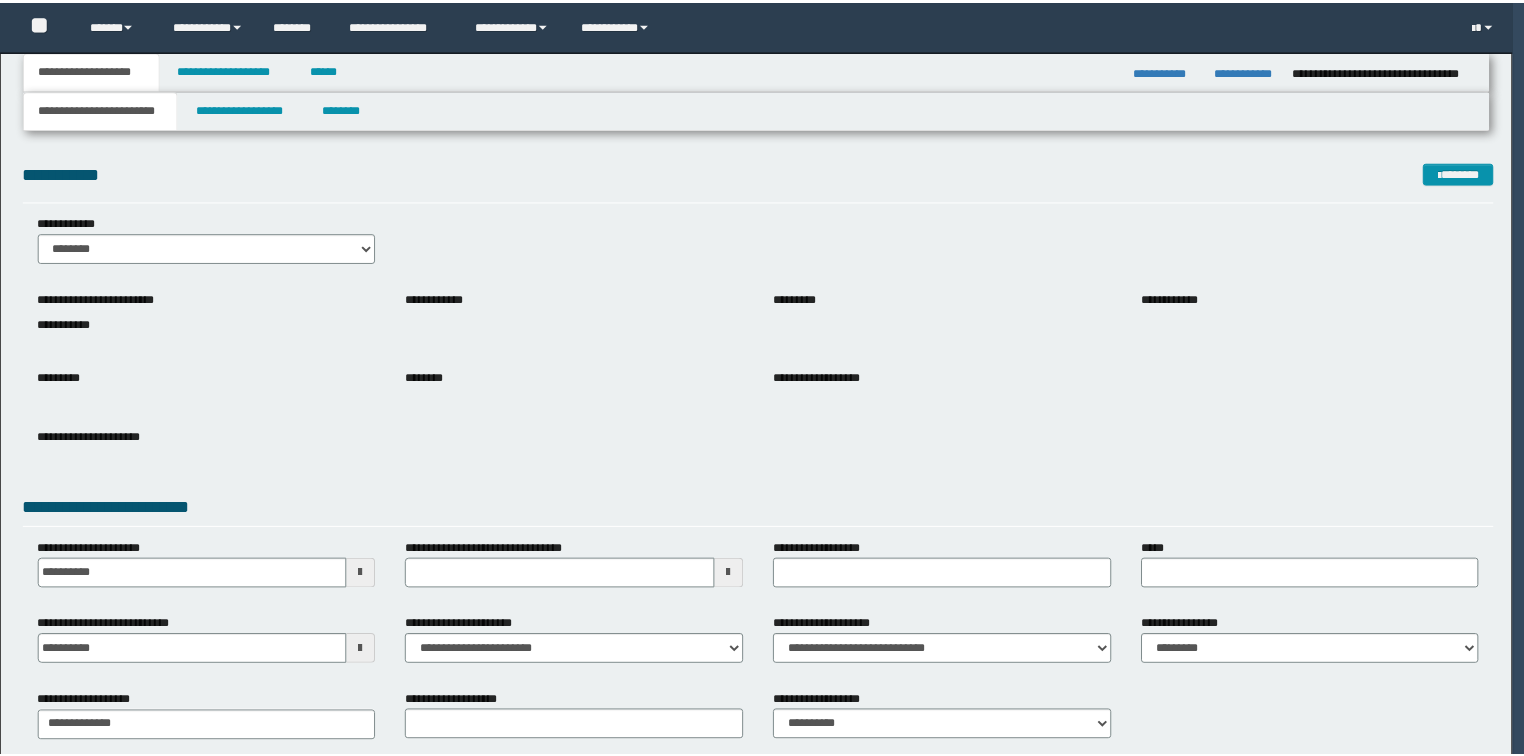 scroll, scrollTop: 0, scrollLeft: 0, axis: both 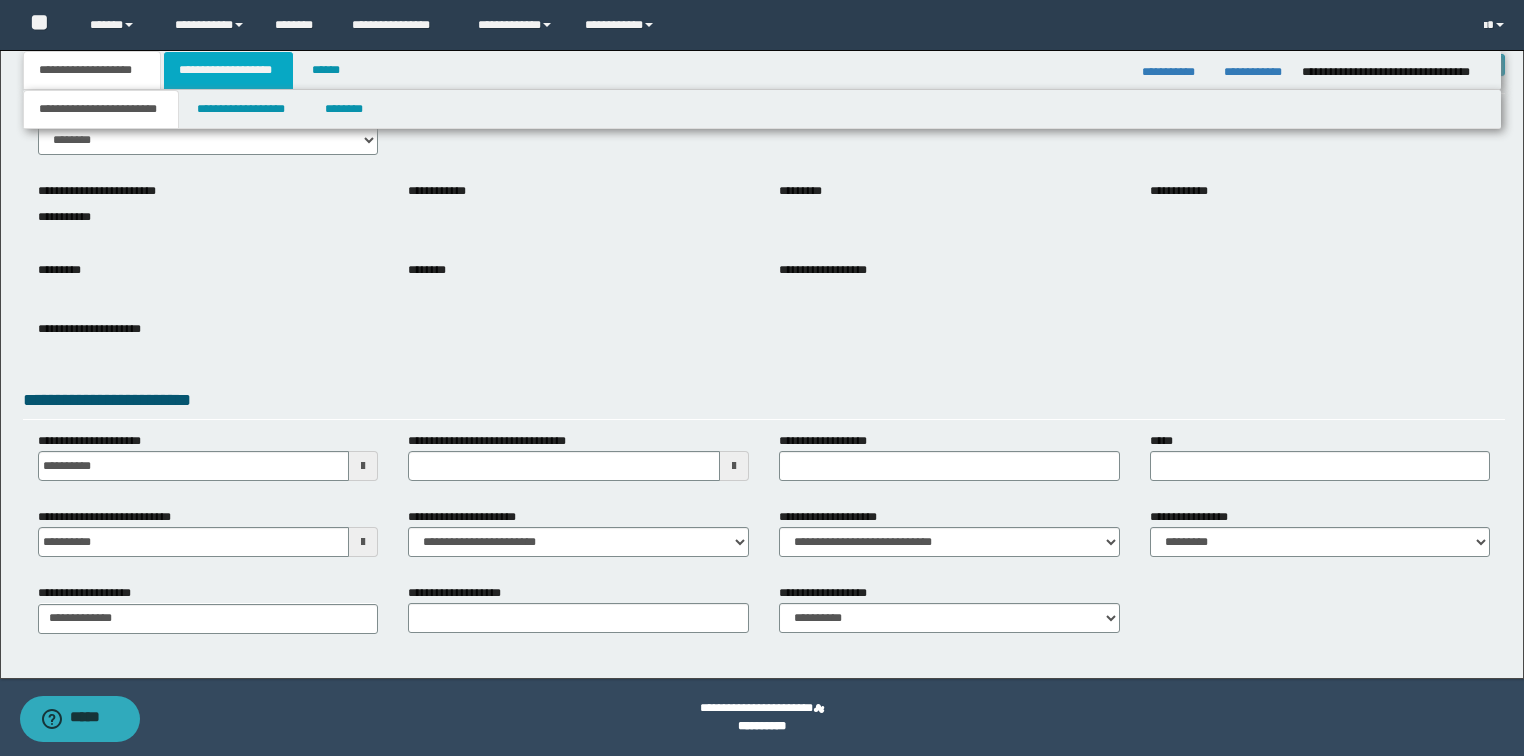 click on "**********" at bounding box center [228, 70] 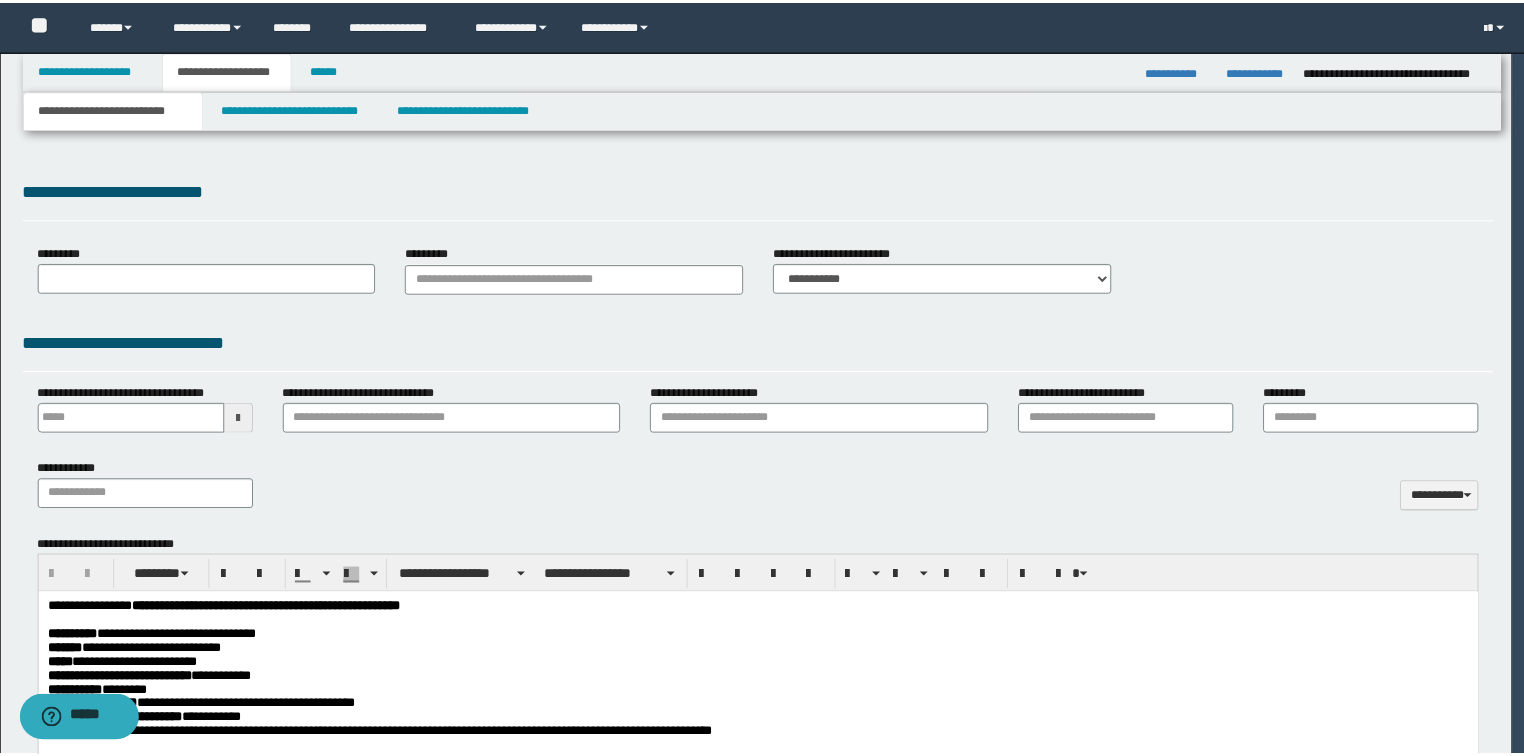 scroll, scrollTop: 0, scrollLeft: 0, axis: both 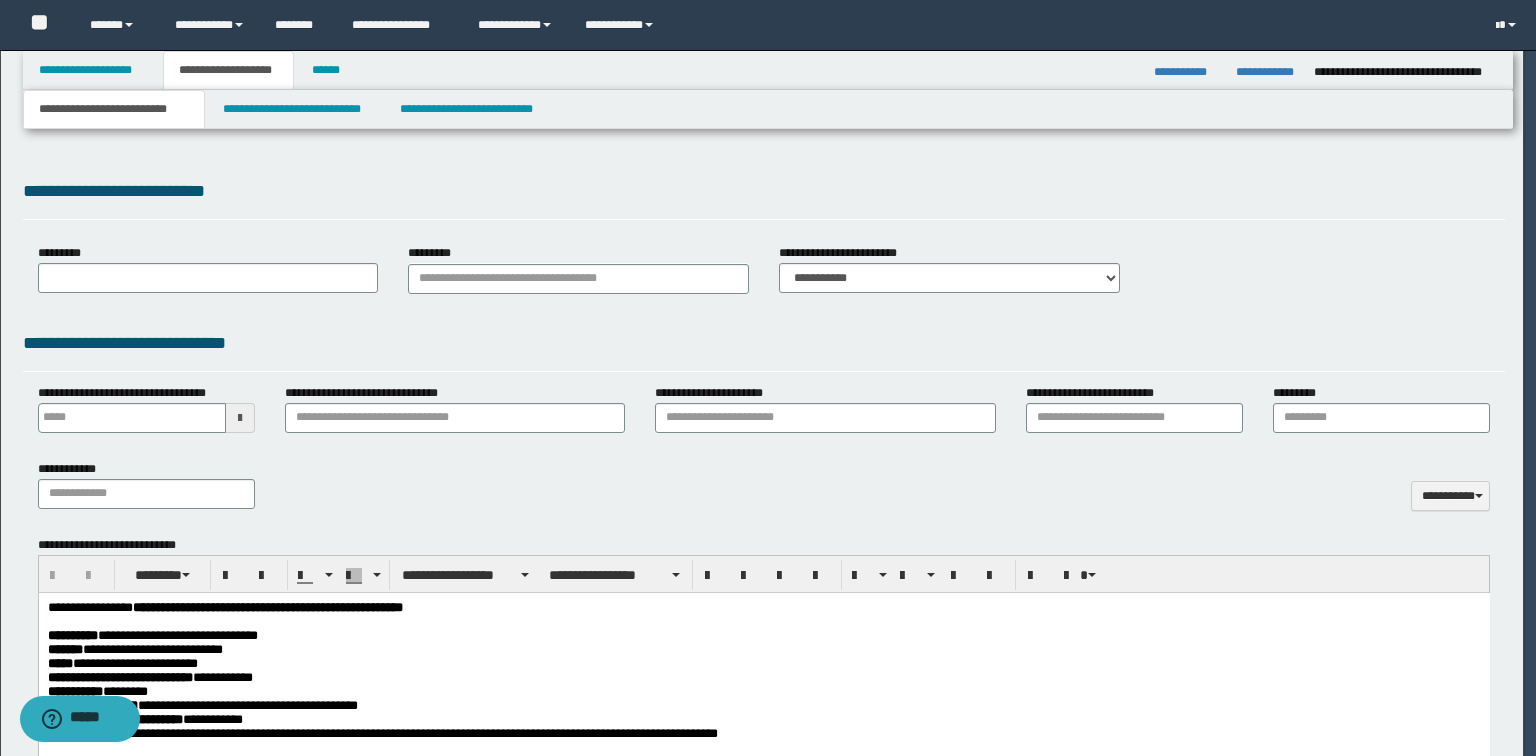 type 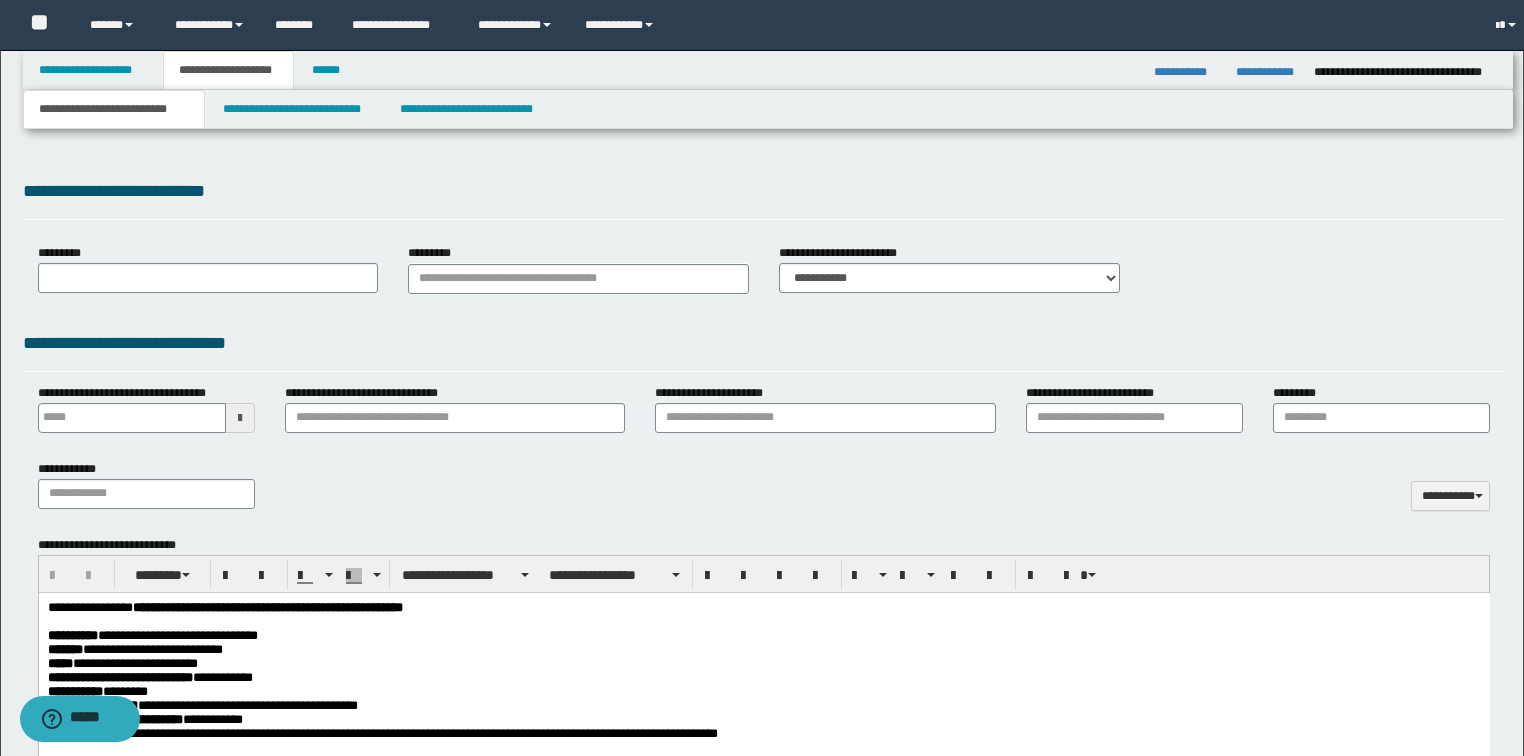 select on "*" 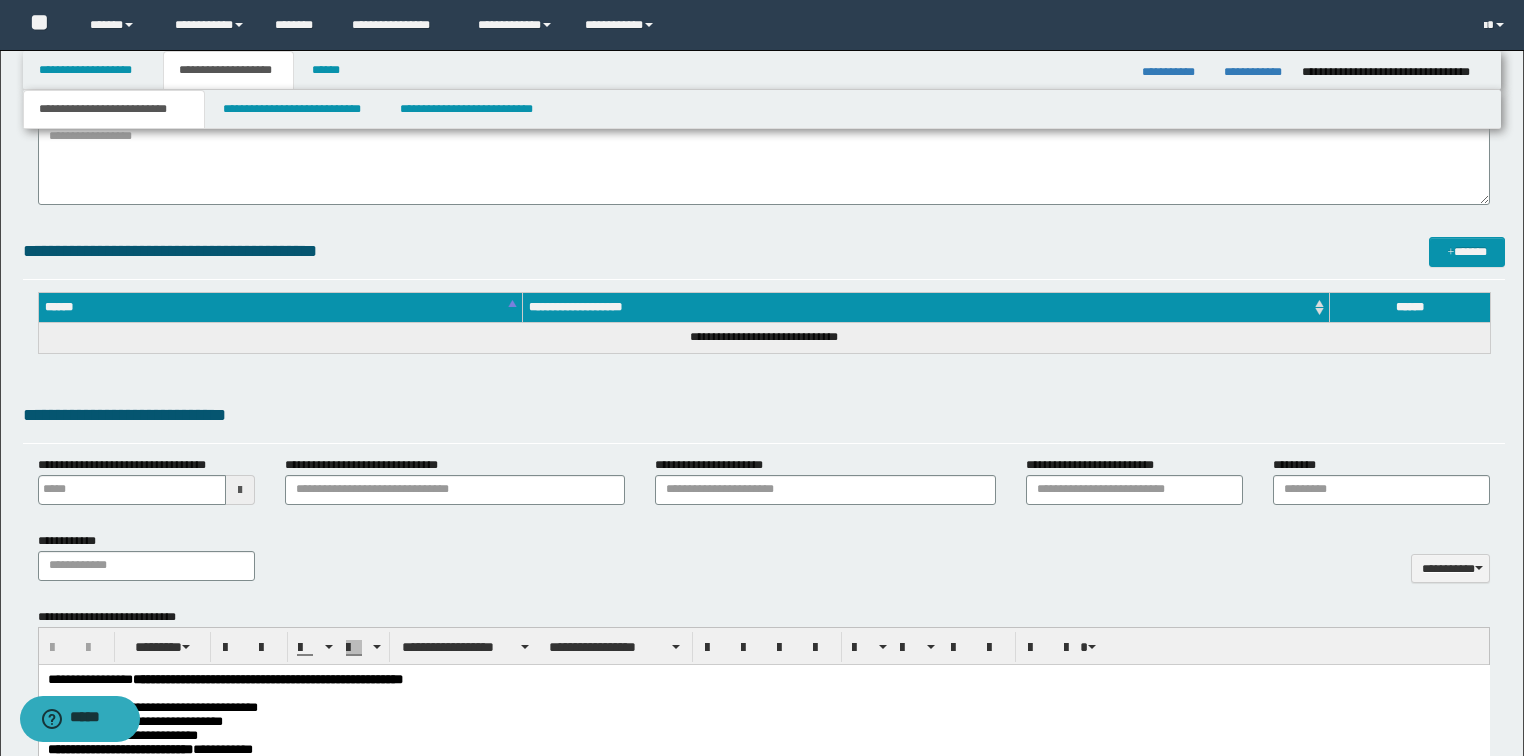 scroll, scrollTop: 560, scrollLeft: 0, axis: vertical 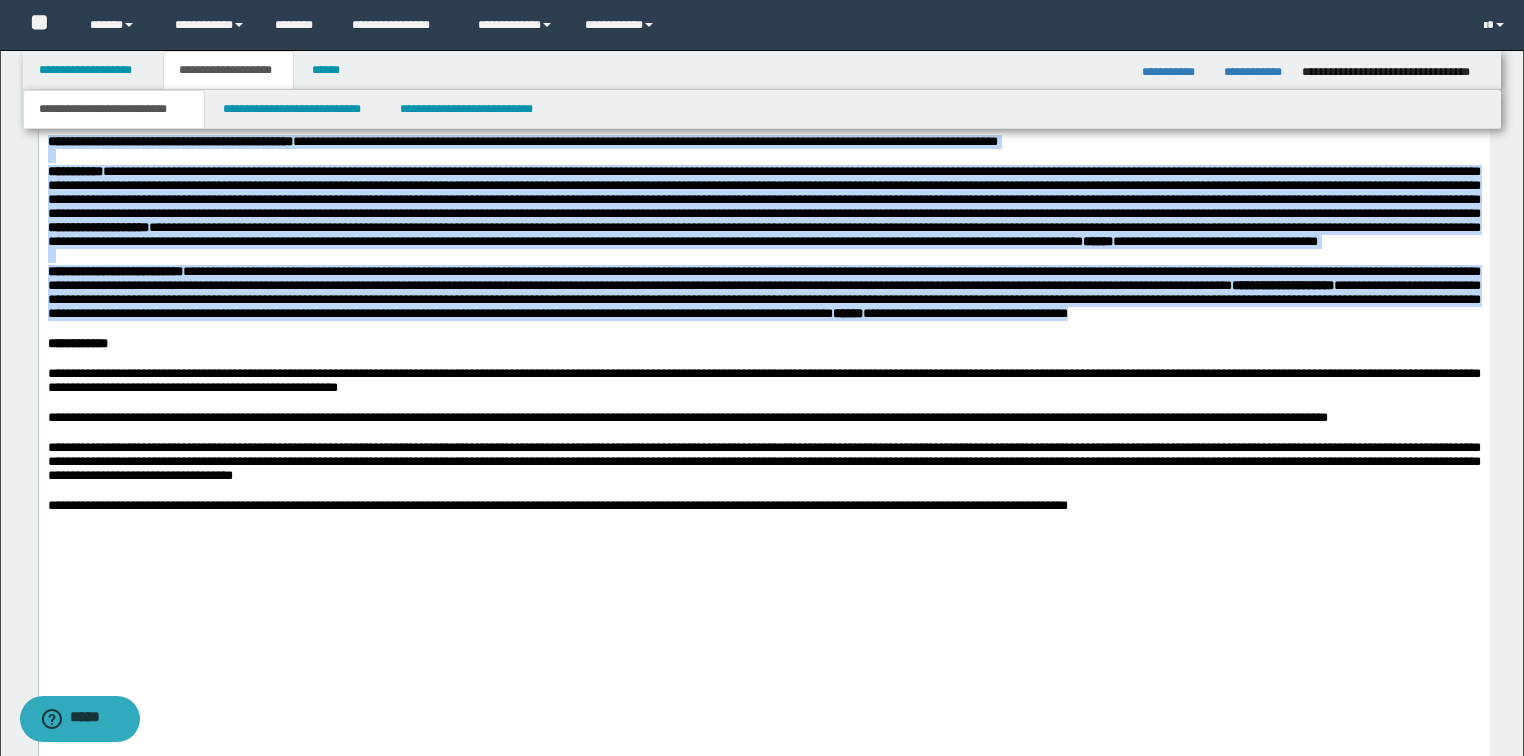 drag, startPoint x: 50, startPoint y: 218, endPoint x: 859, endPoint y: 452, distance: 842.1621 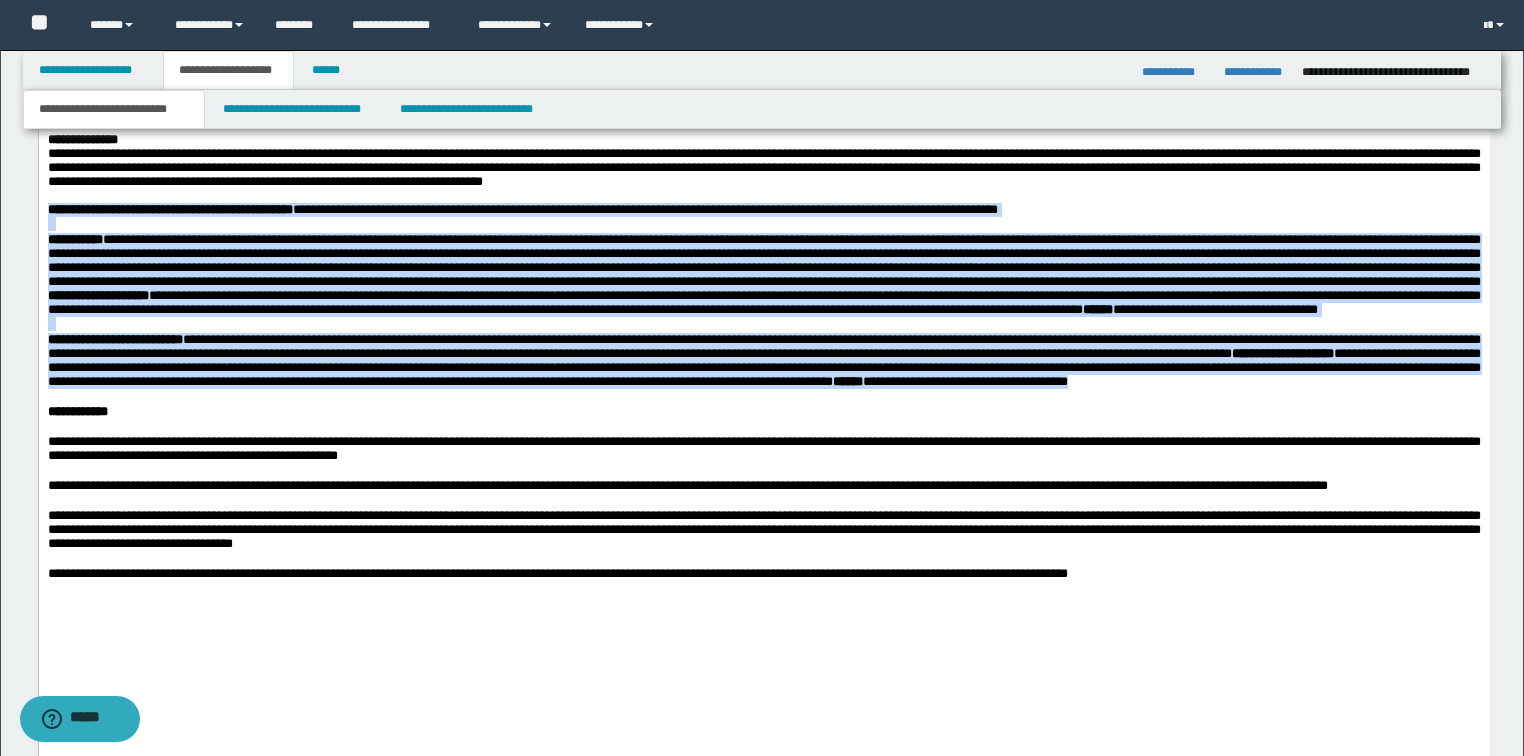 scroll, scrollTop: 1520, scrollLeft: 0, axis: vertical 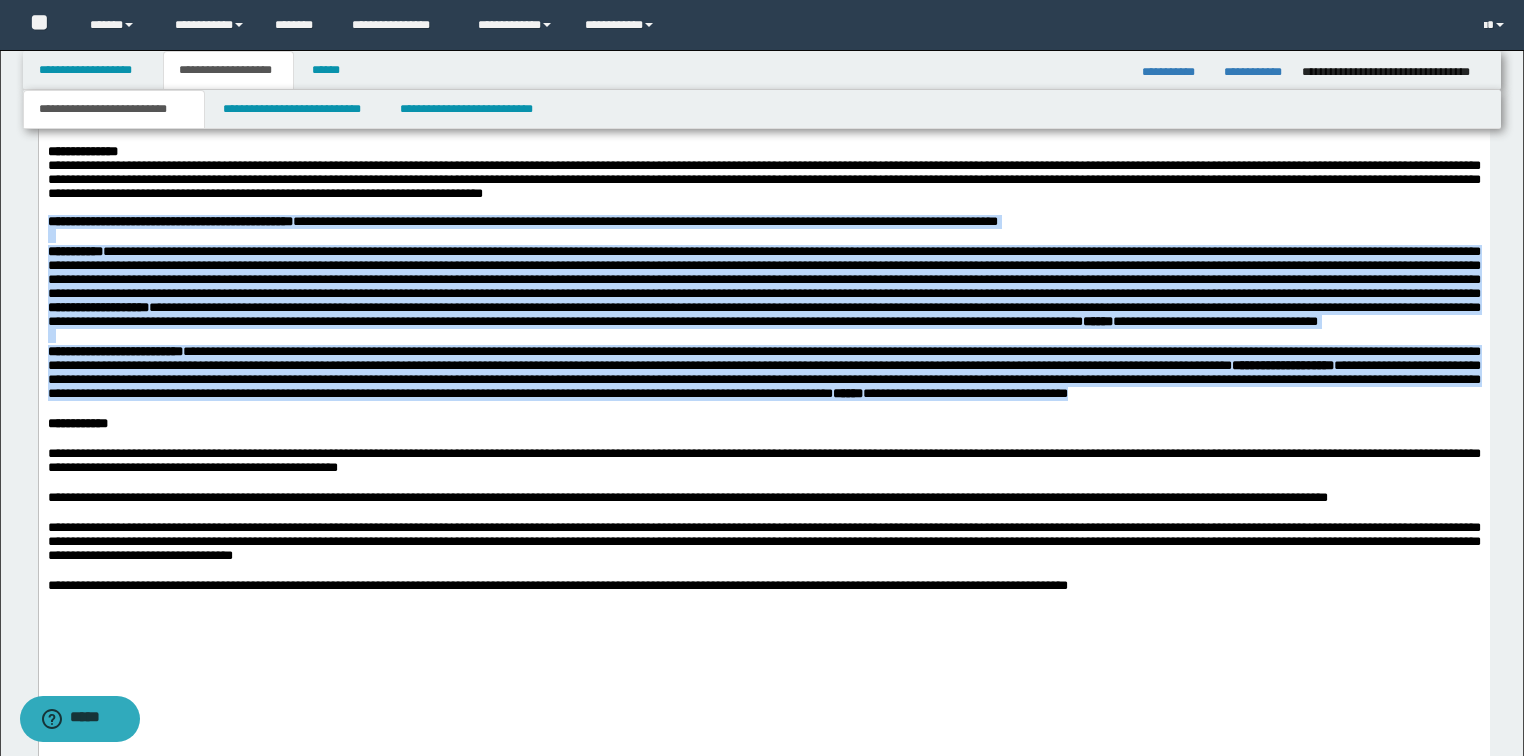 paste 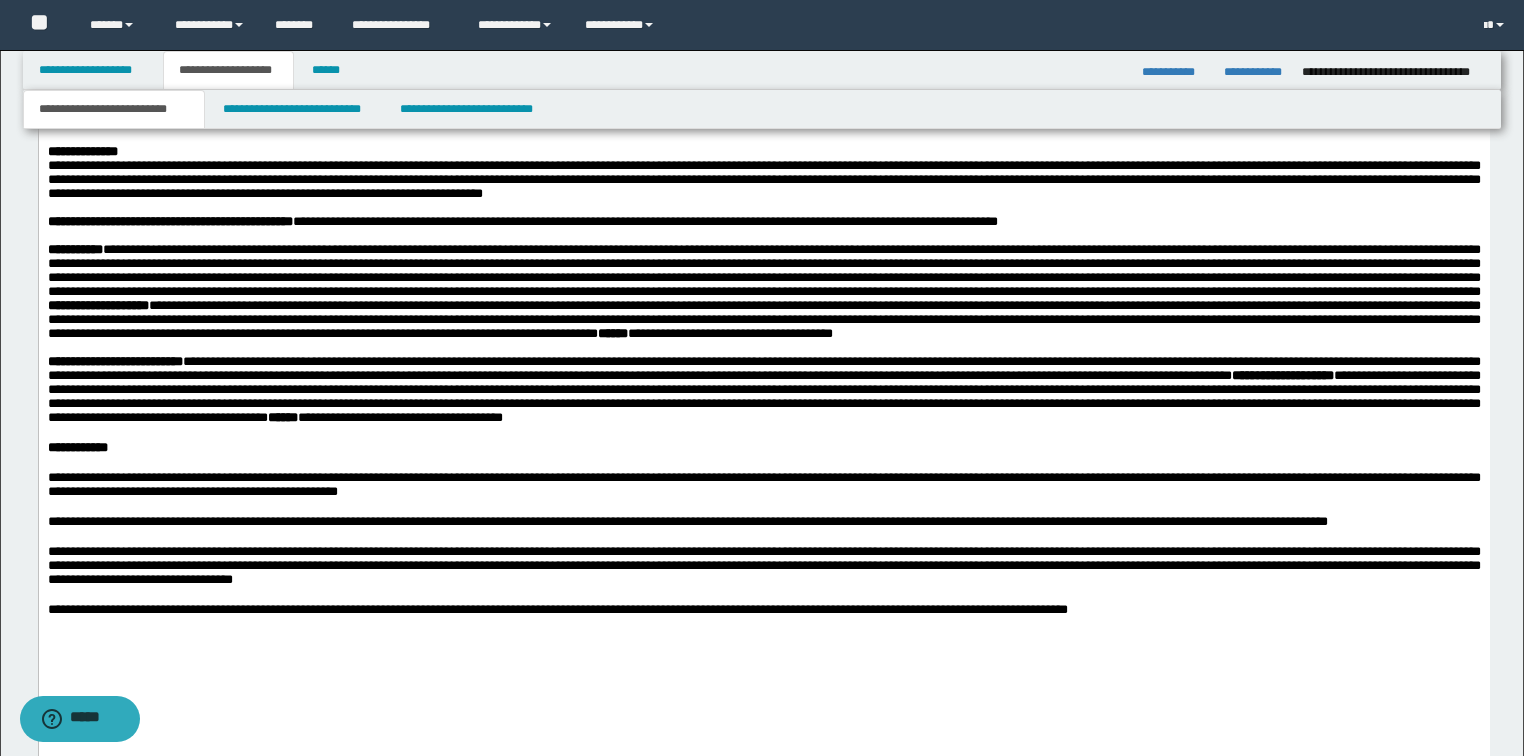 click at bounding box center [763, 433] 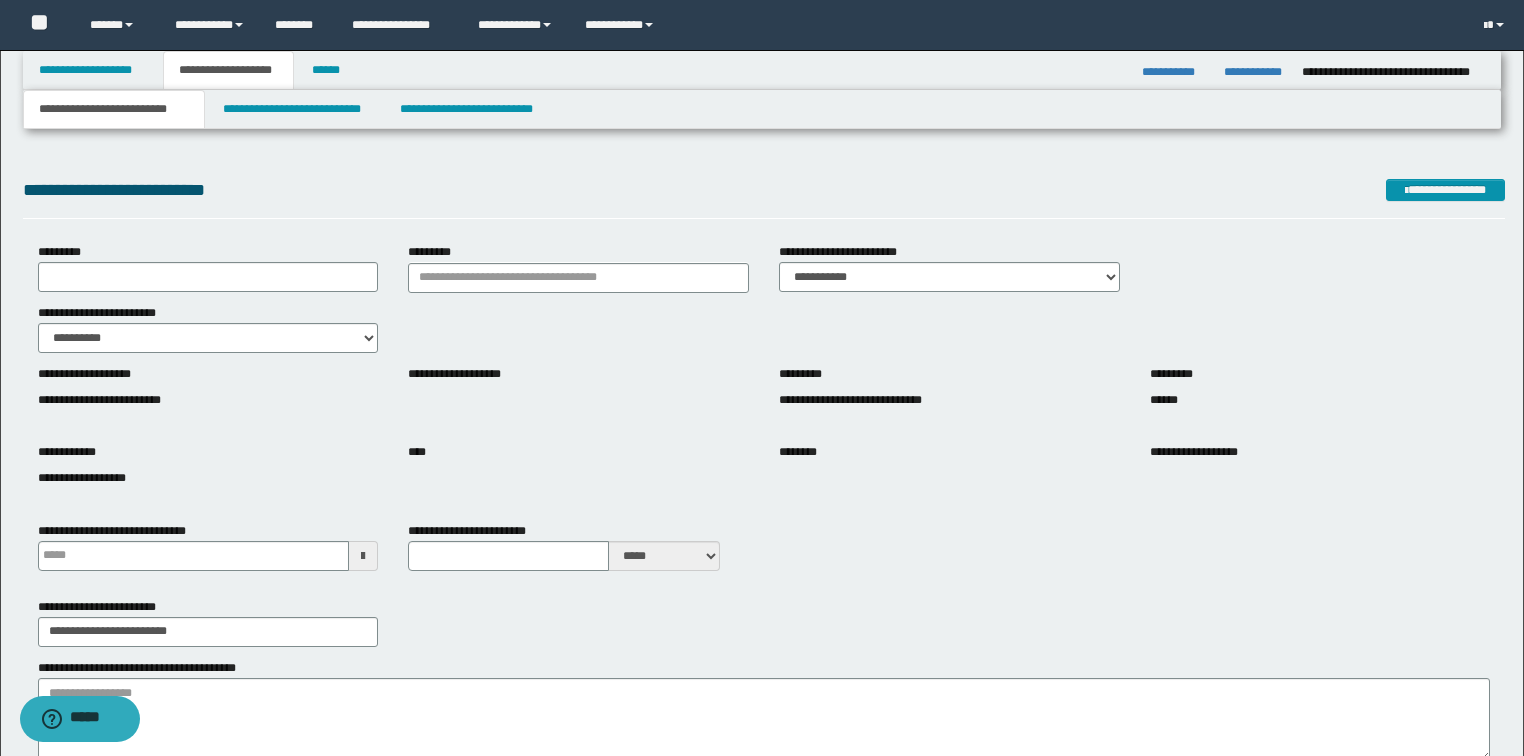 scroll, scrollTop: 0, scrollLeft: 0, axis: both 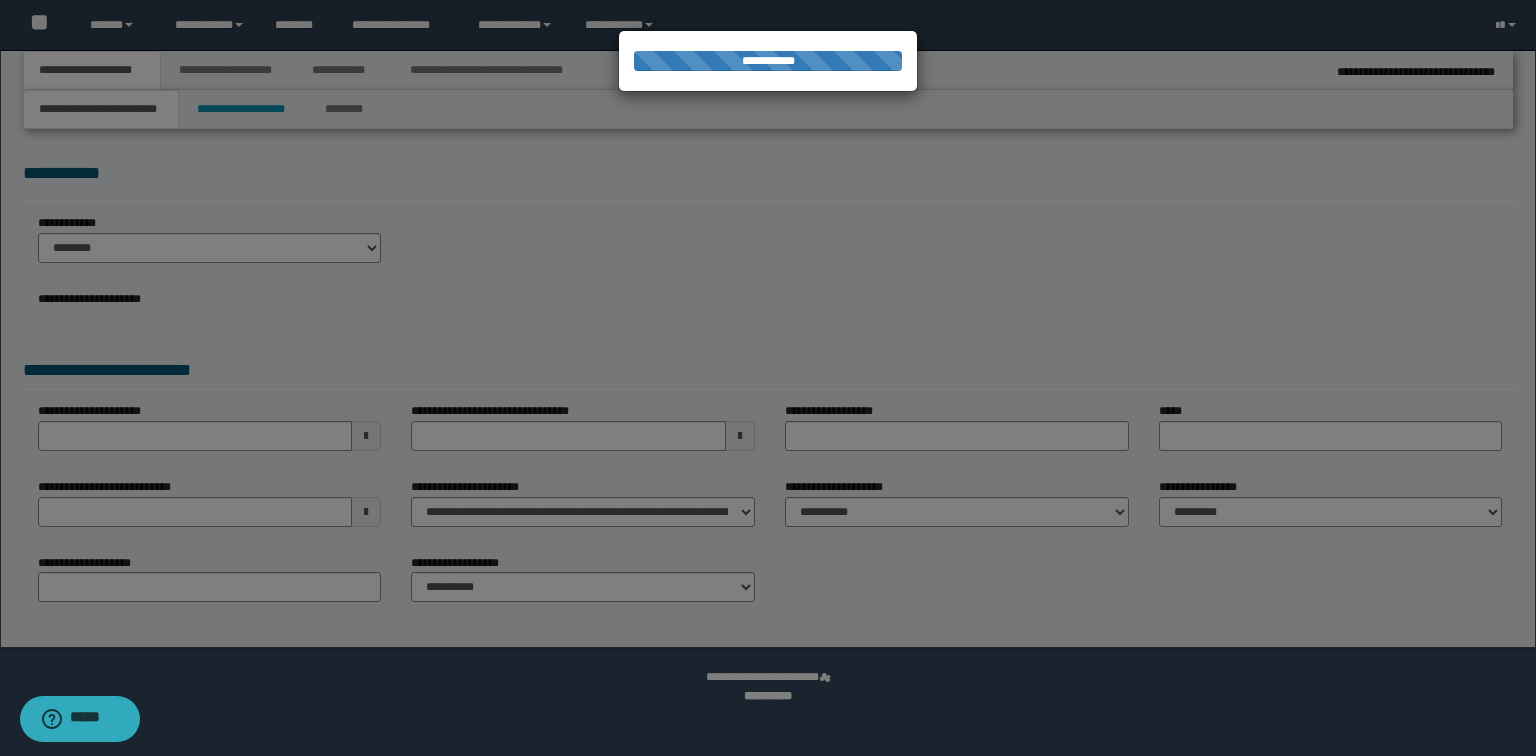select on "*" 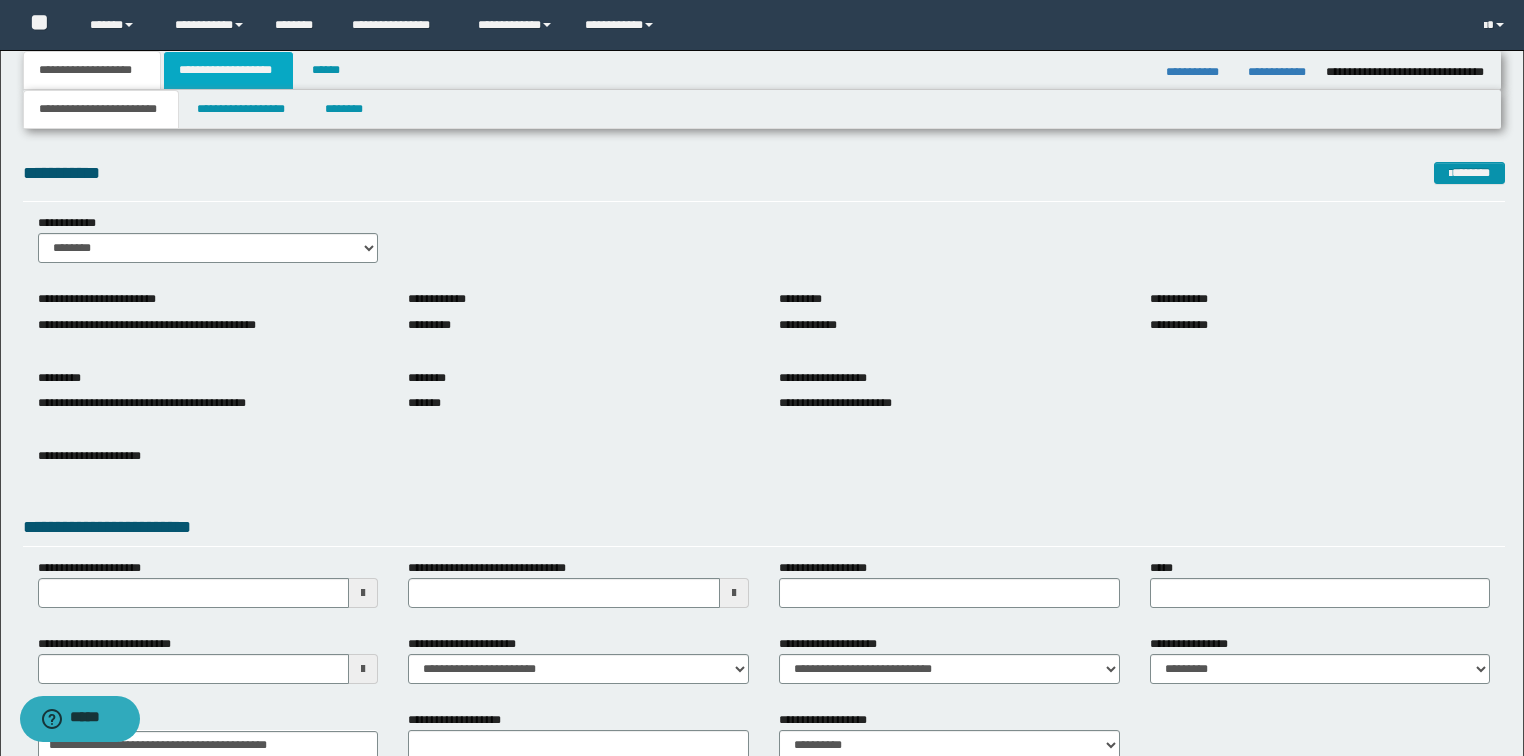 click on "**********" at bounding box center (228, 70) 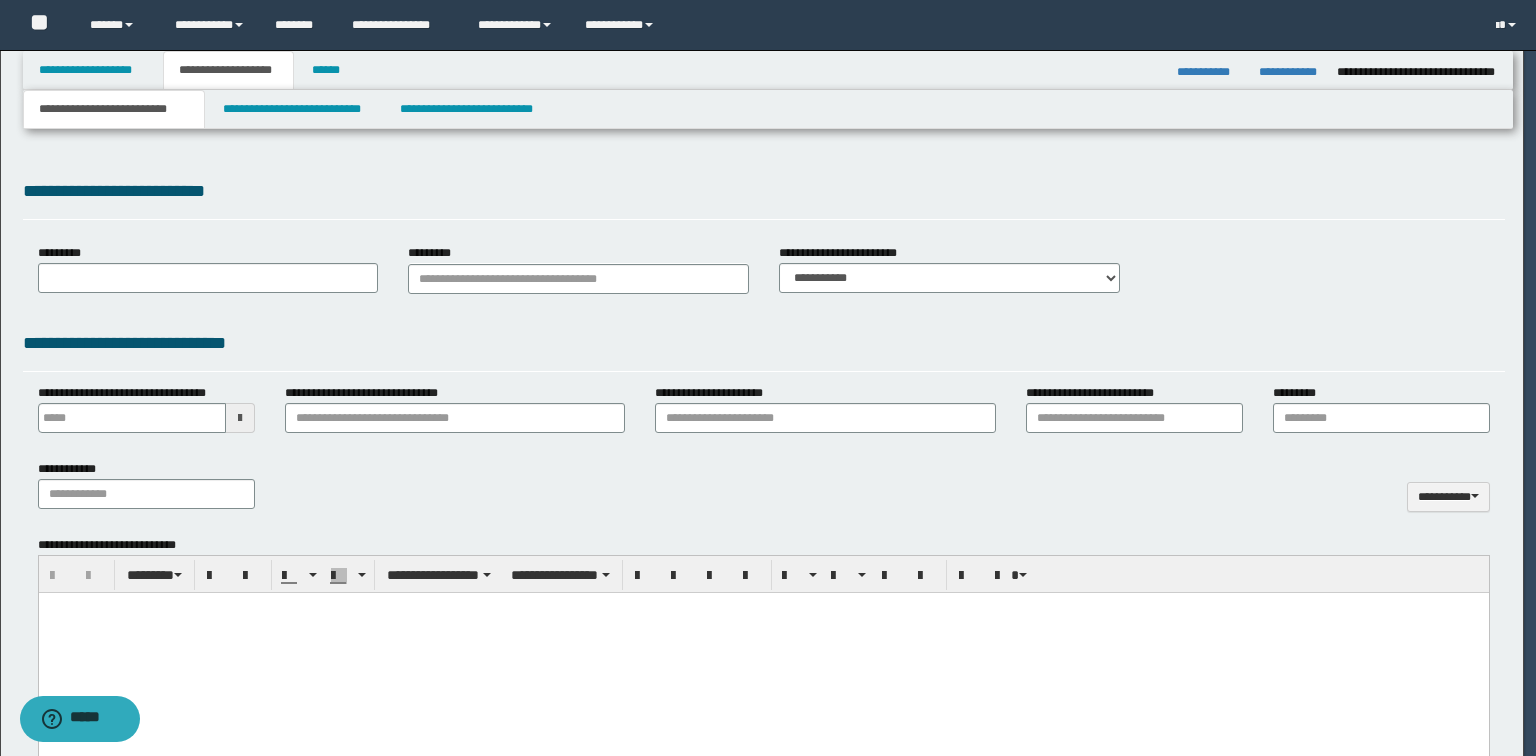 type 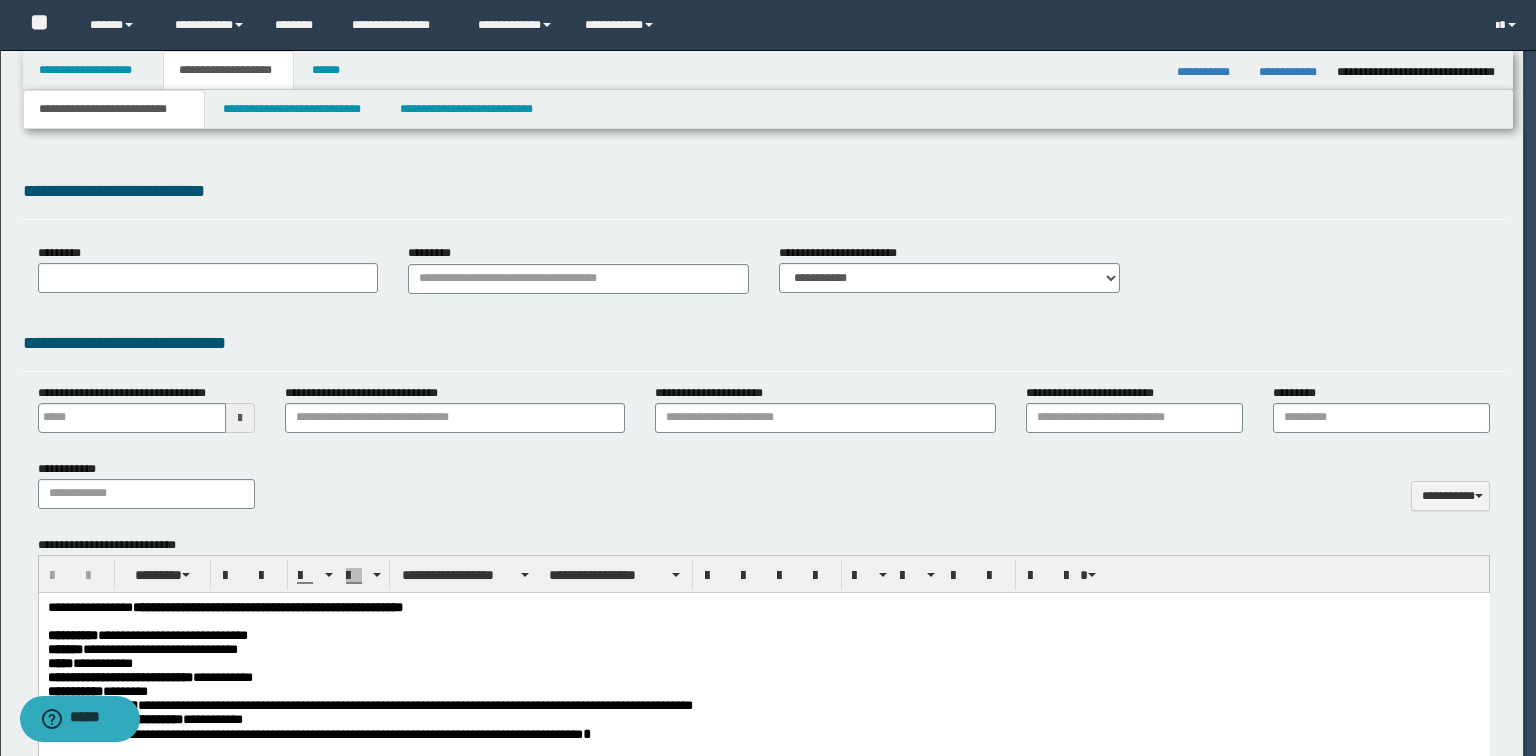 scroll, scrollTop: 0, scrollLeft: 0, axis: both 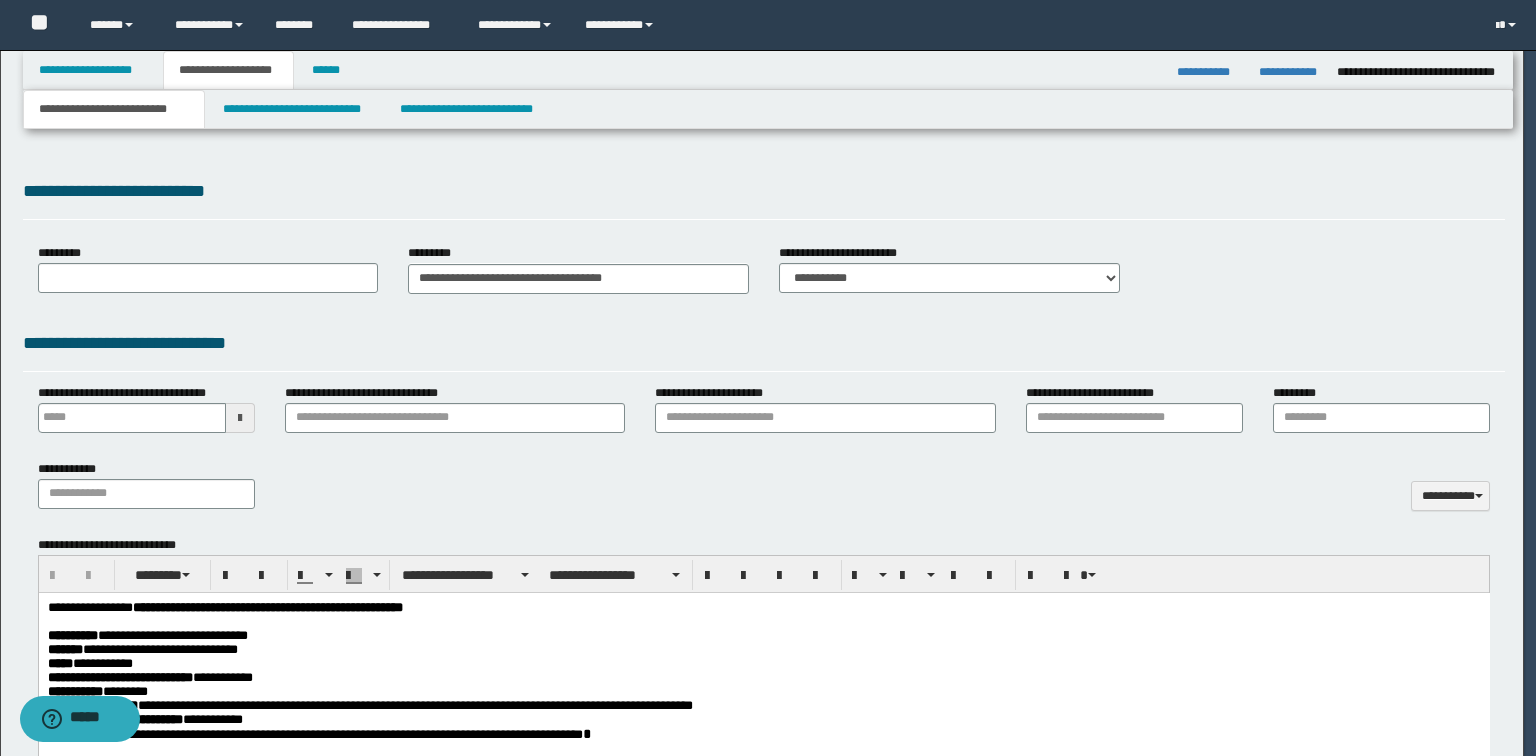 type on "*" 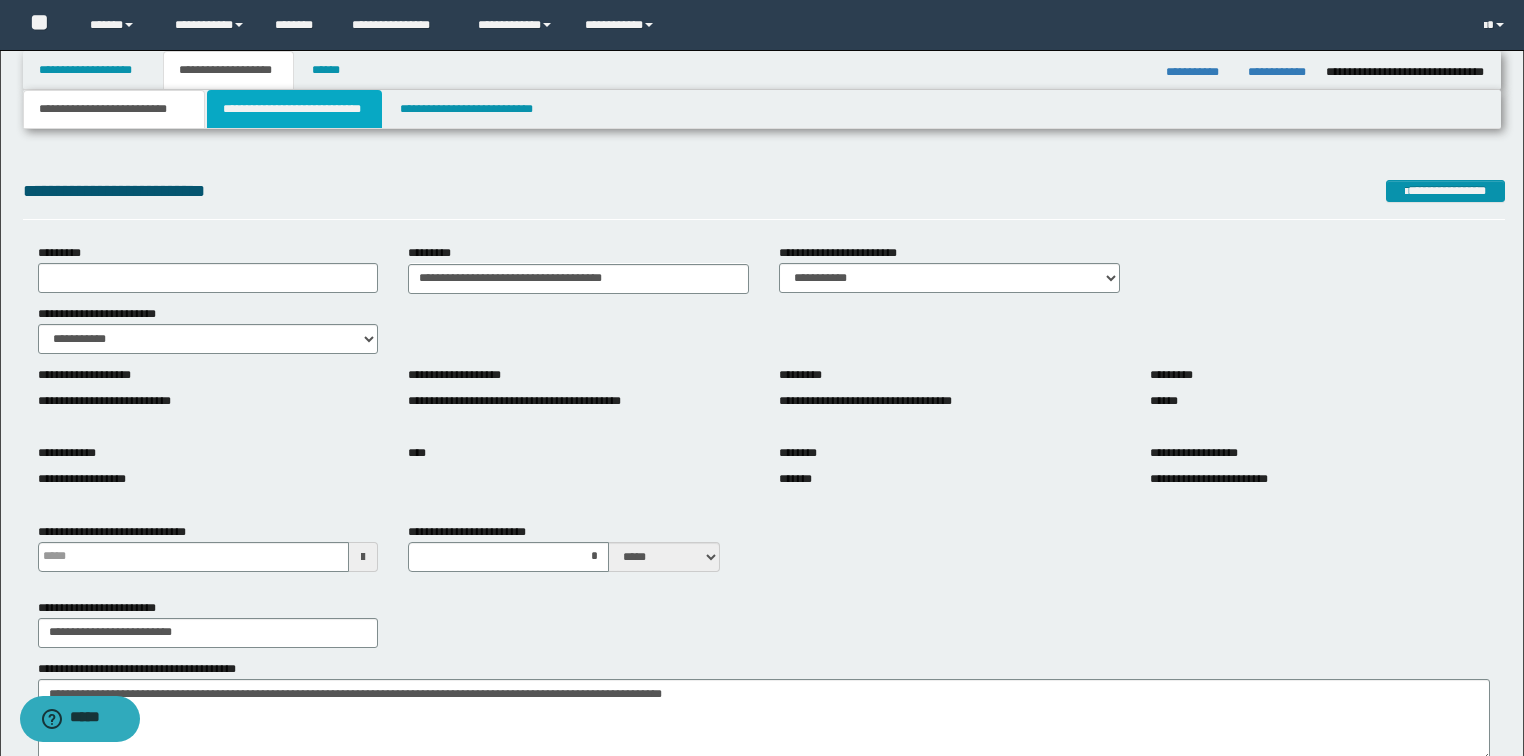 click on "**********" at bounding box center [294, 109] 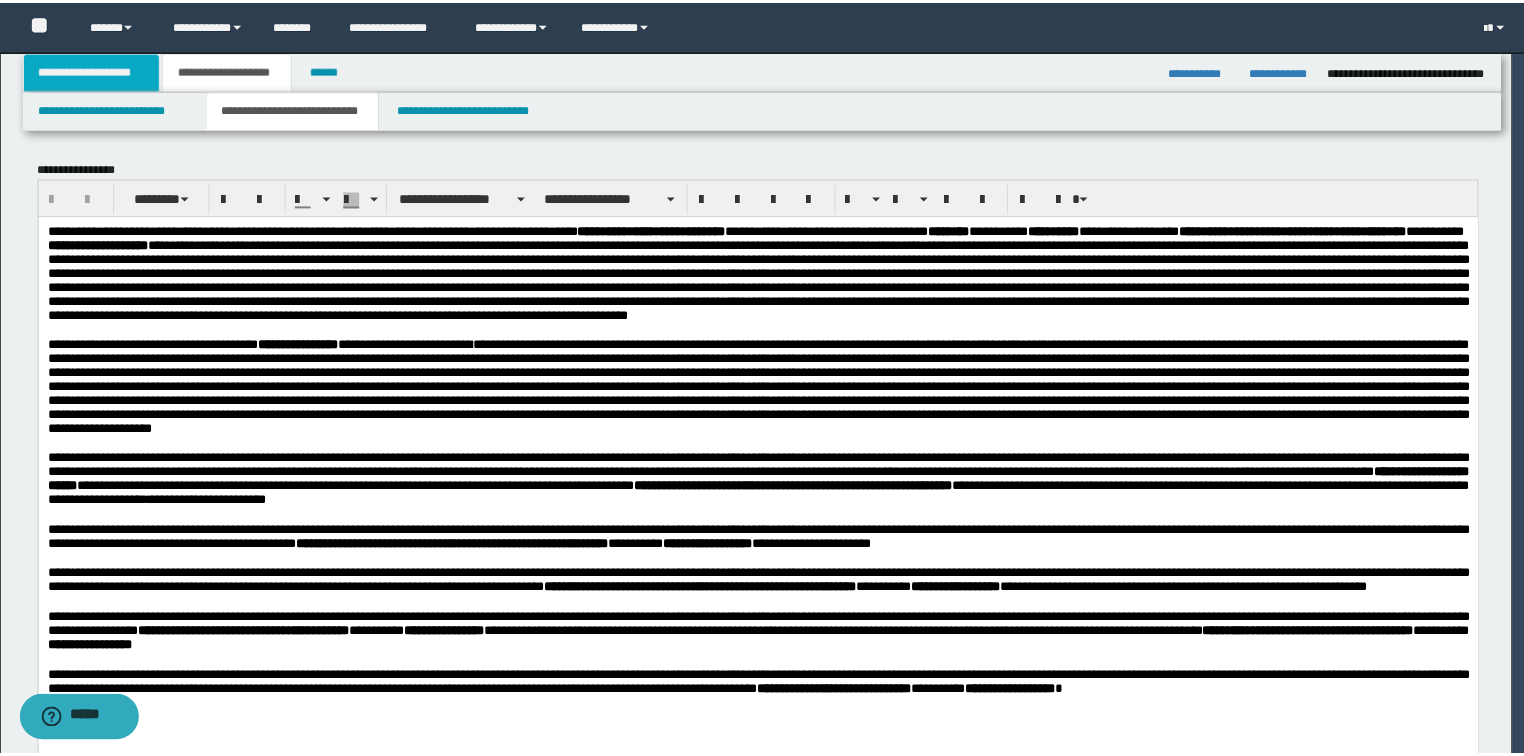 scroll, scrollTop: 0, scrollLeft: 0, axis: both 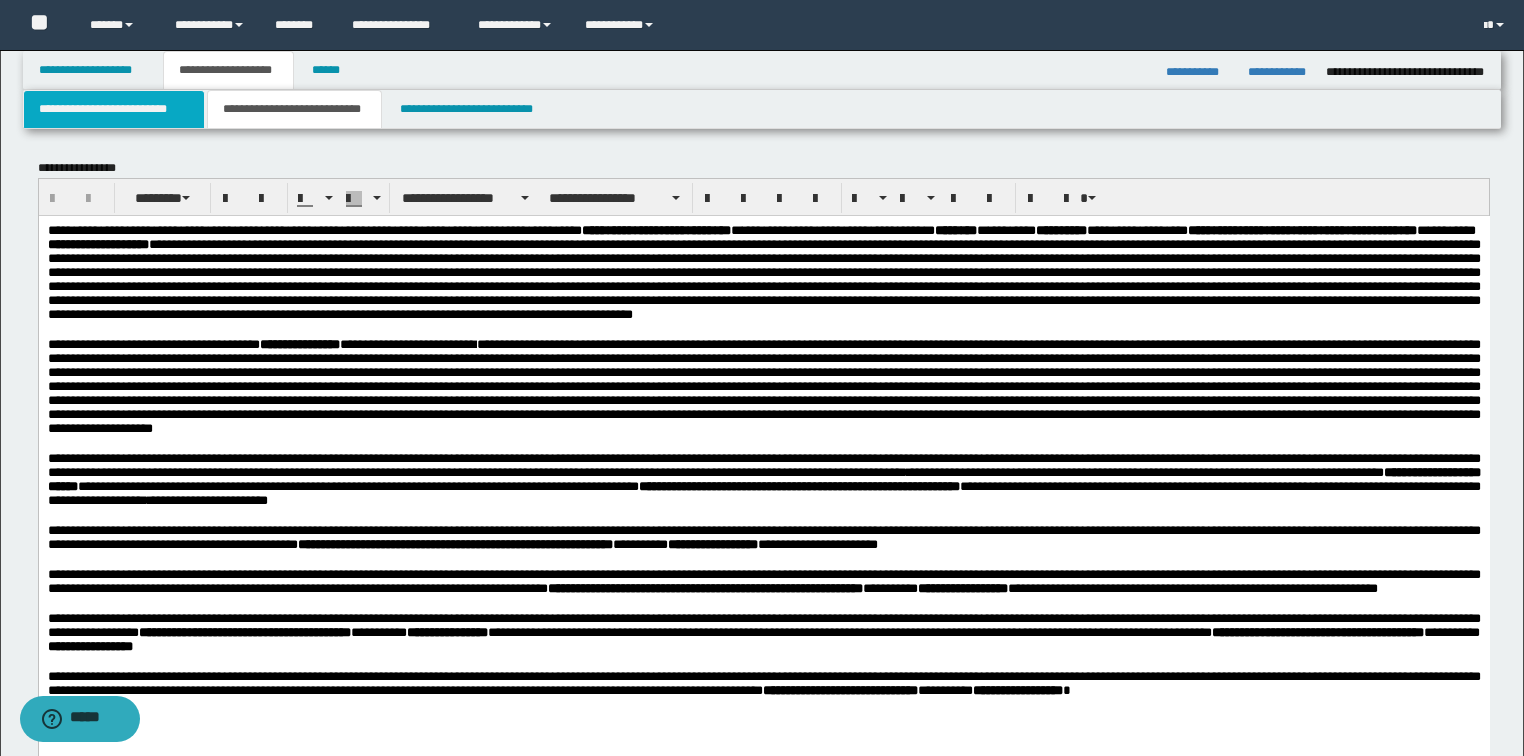 click on "**********" at bounding box center [114, 109] 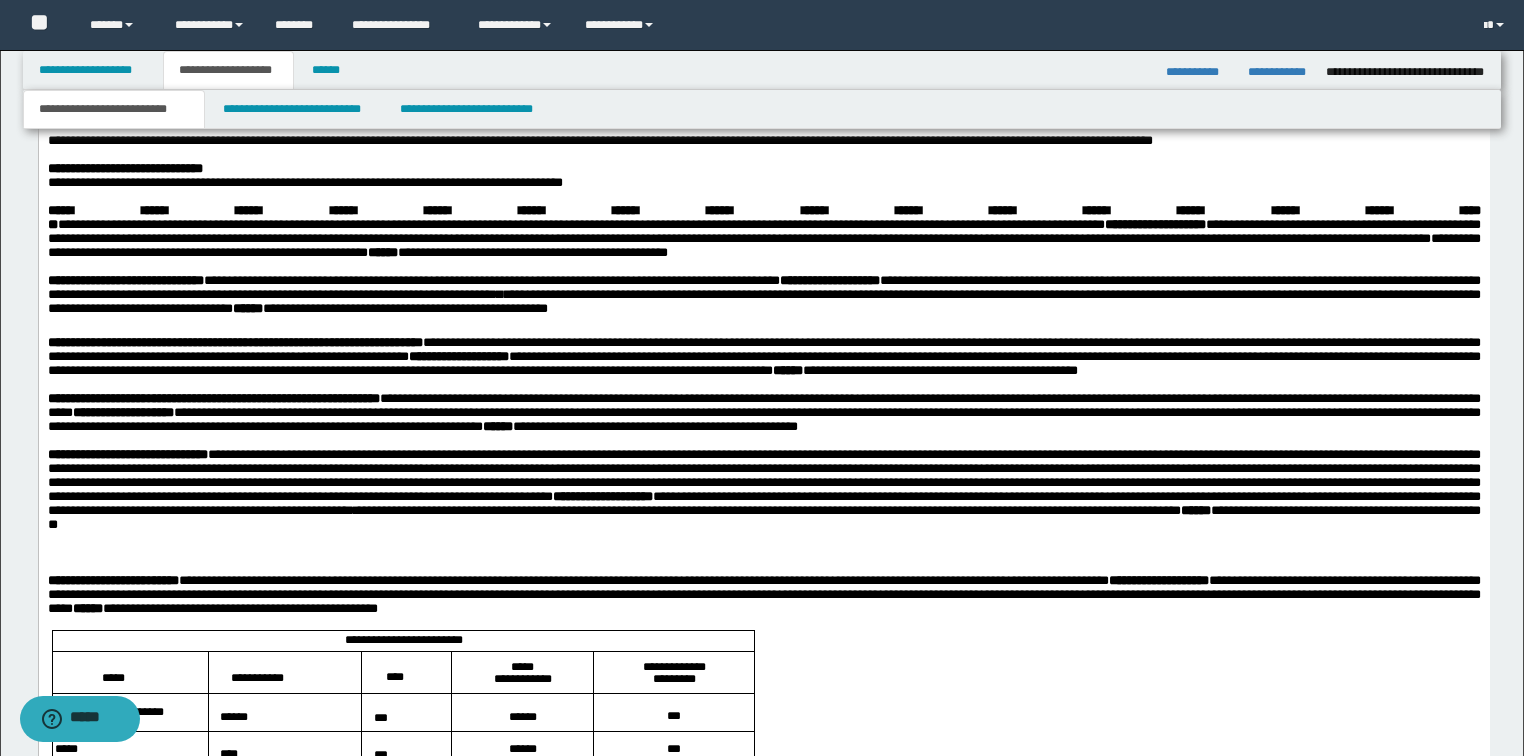 scroll, scrollTop: 1760, scrollLeft: 0, axis: vertical 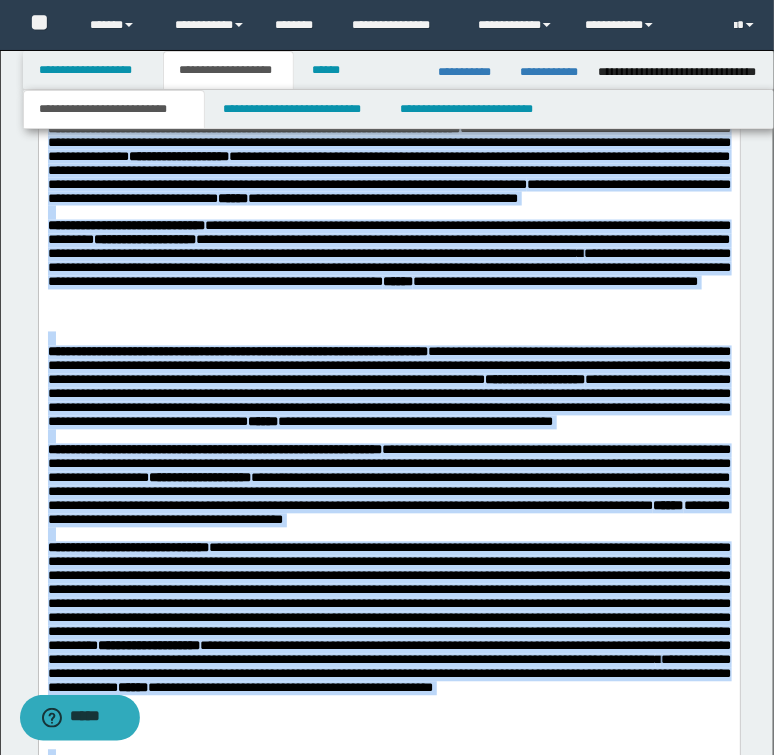 drag, startPoint x: 571, startPoint y: 1080, endPoint x: 39, endPoint y: 246, distance: 989.23206 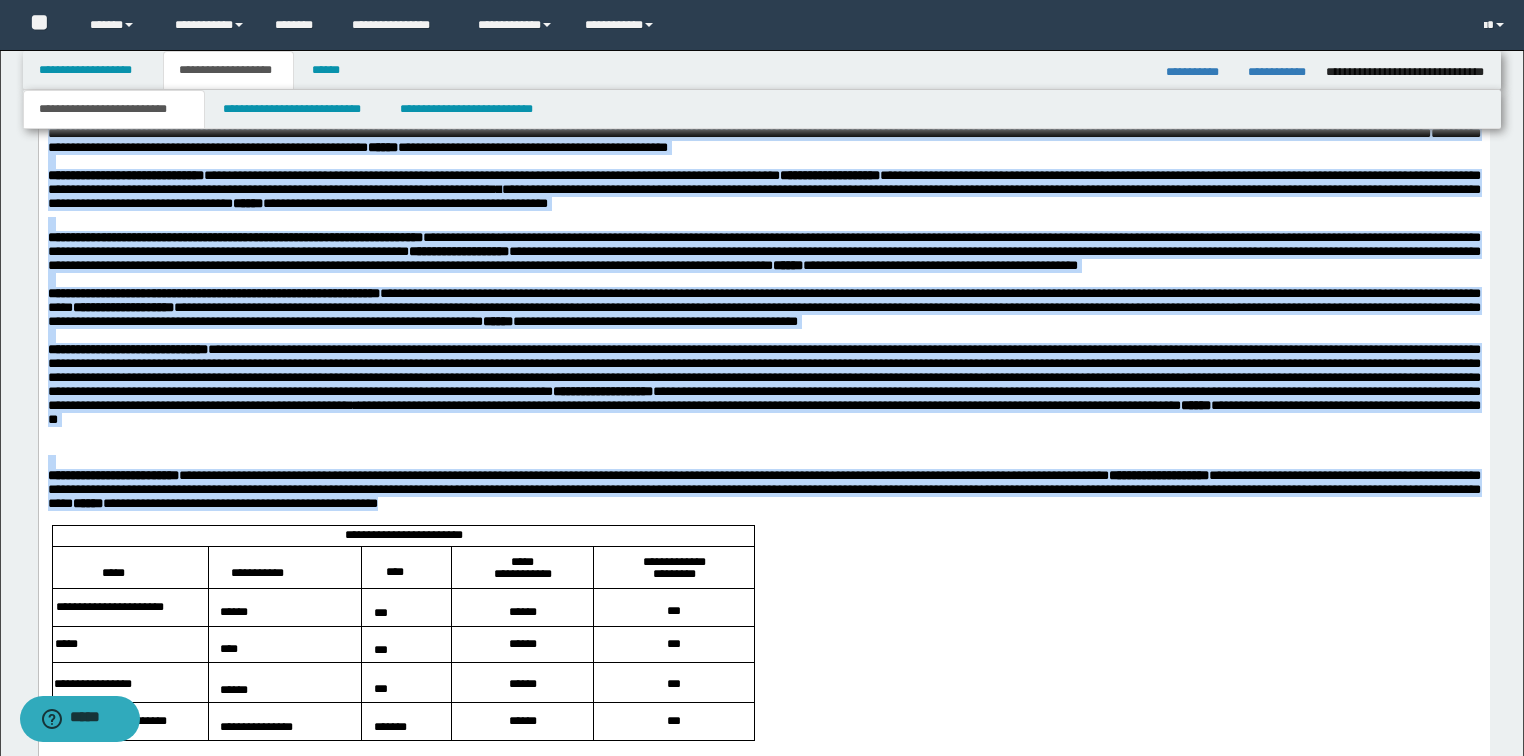 scroll, scrollTop: 1810, scrollLeft: 0, axis: vertical 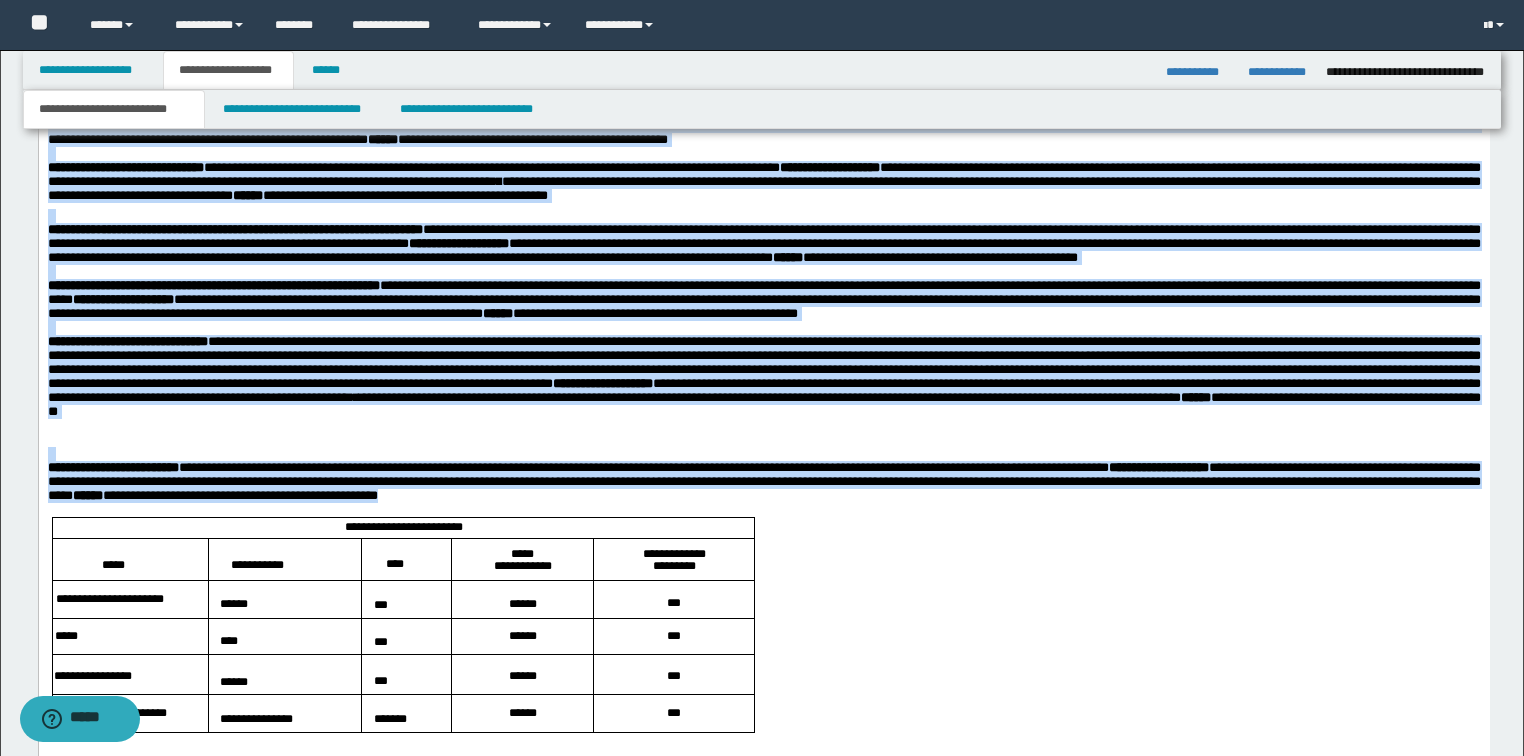 paste 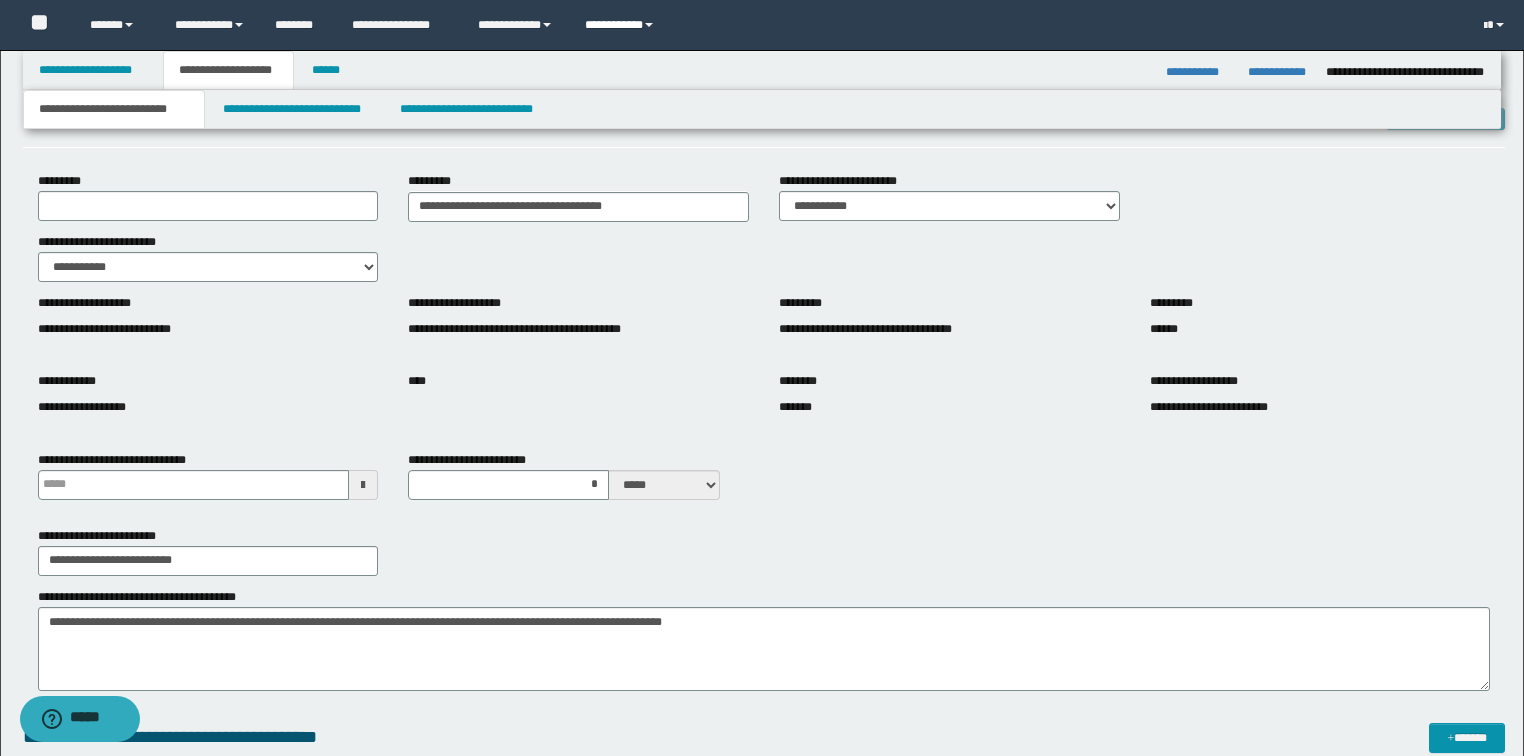 scroll, scrollTop: 0, scrollLeft: 0, axis: both 